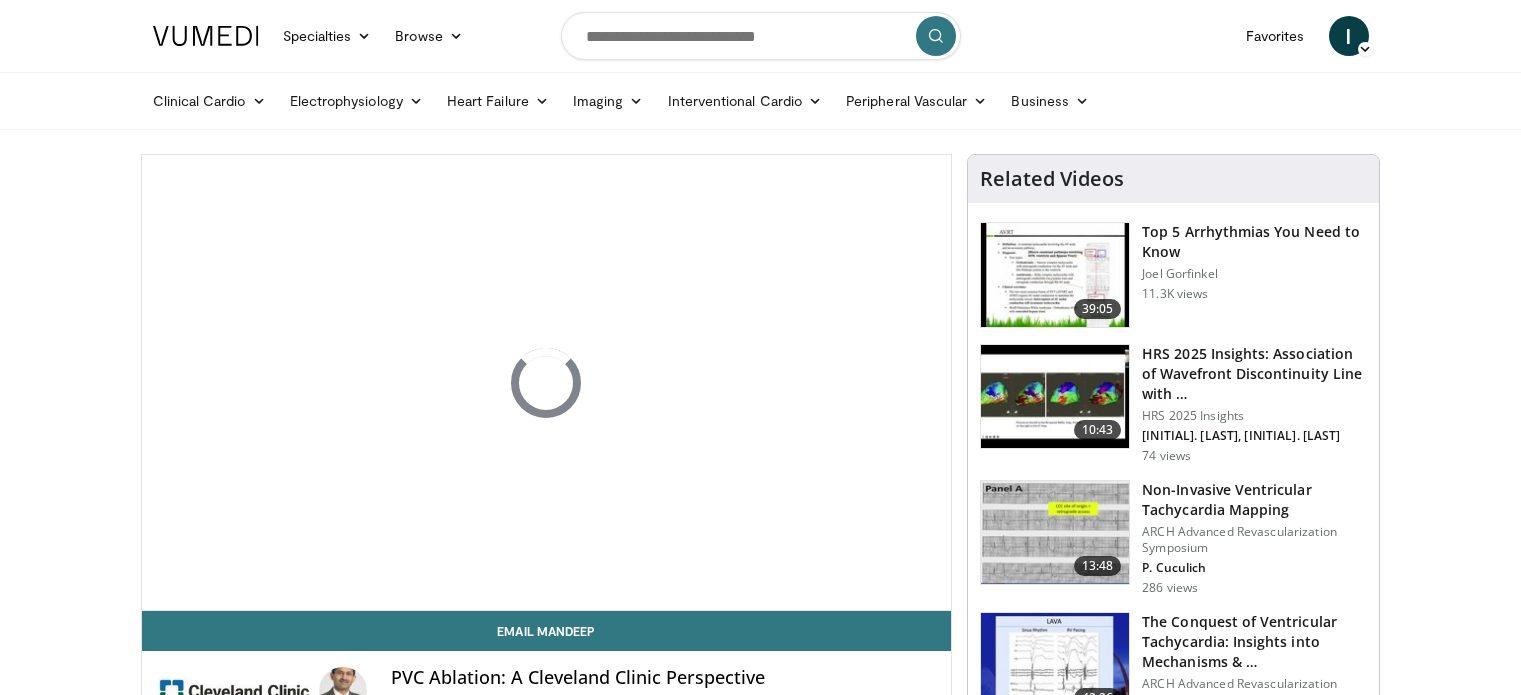 scroll, scrollTop: 0, scrollLeft: 0, axis: both 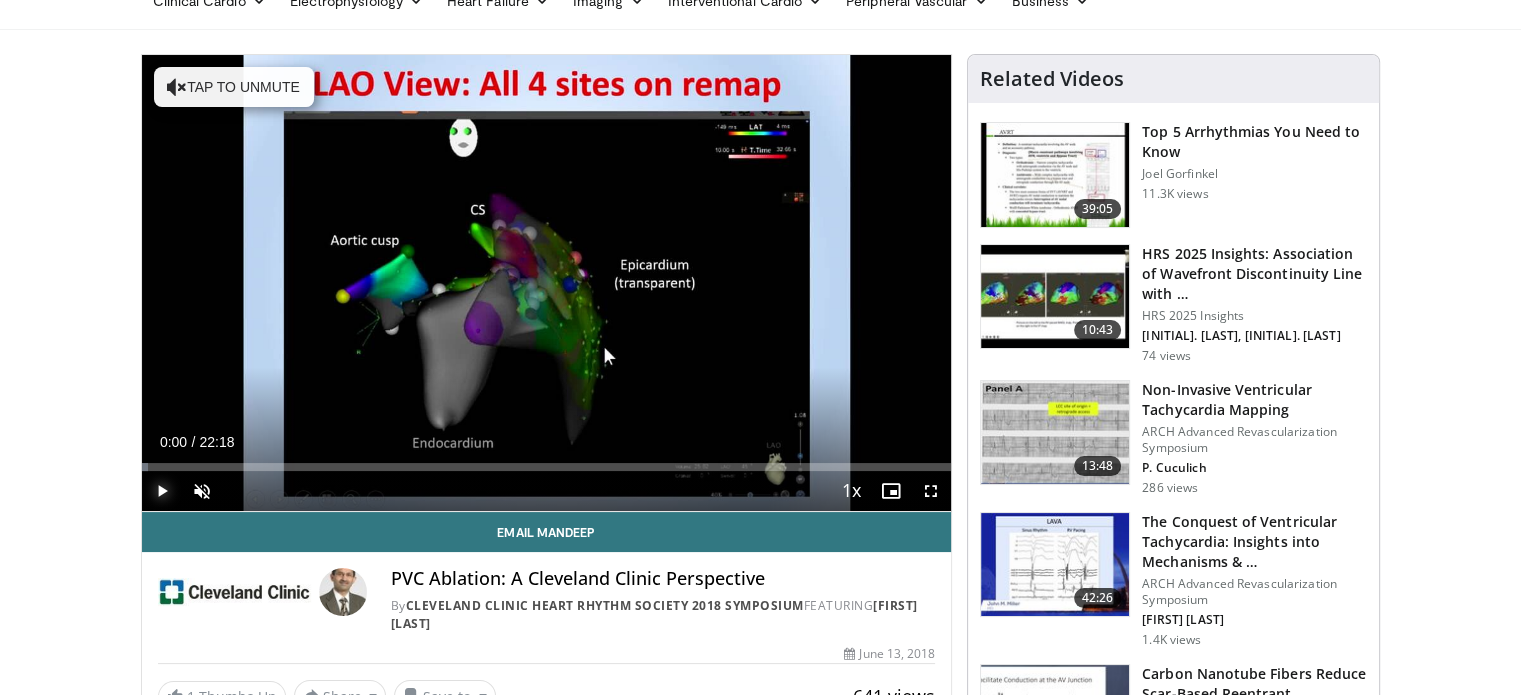 click at bounding box center [162, 491] 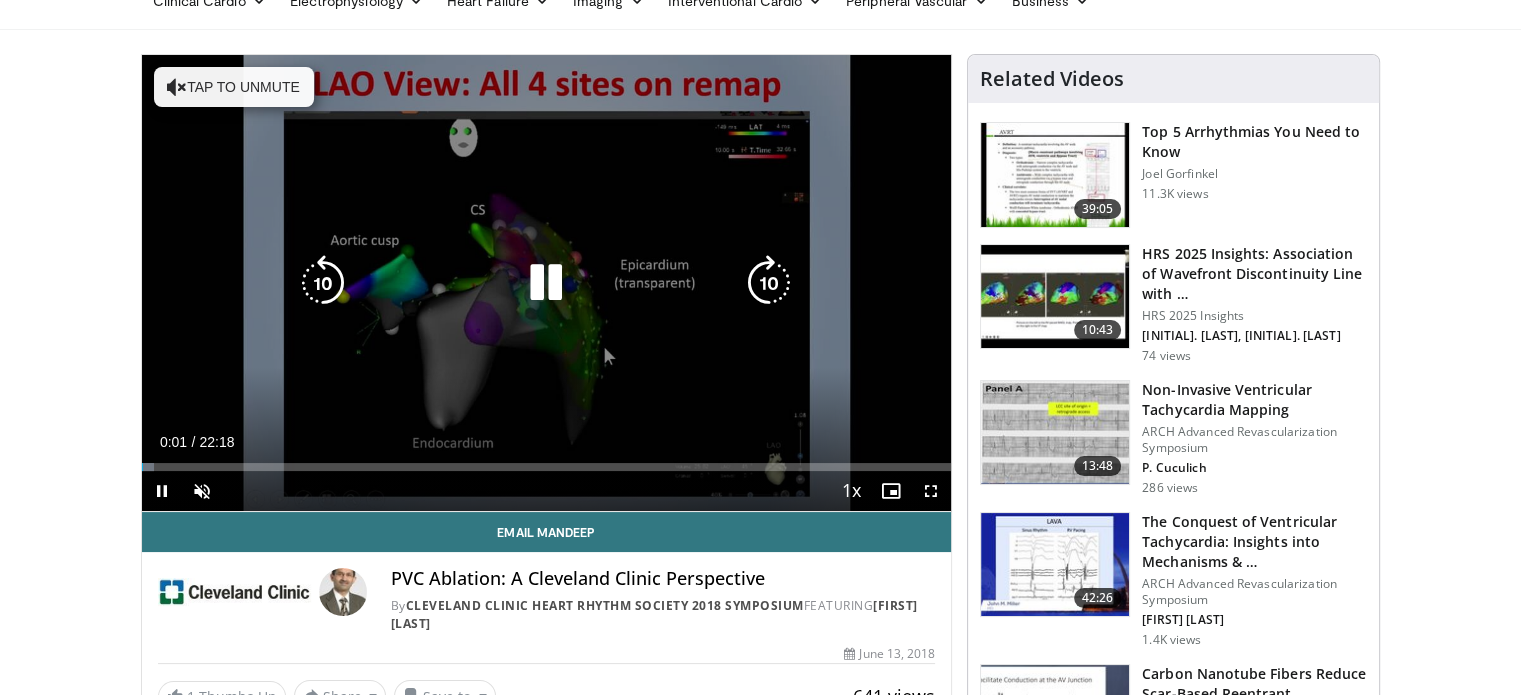 click on "Tap to unmute" at bounding box center (234, 87) 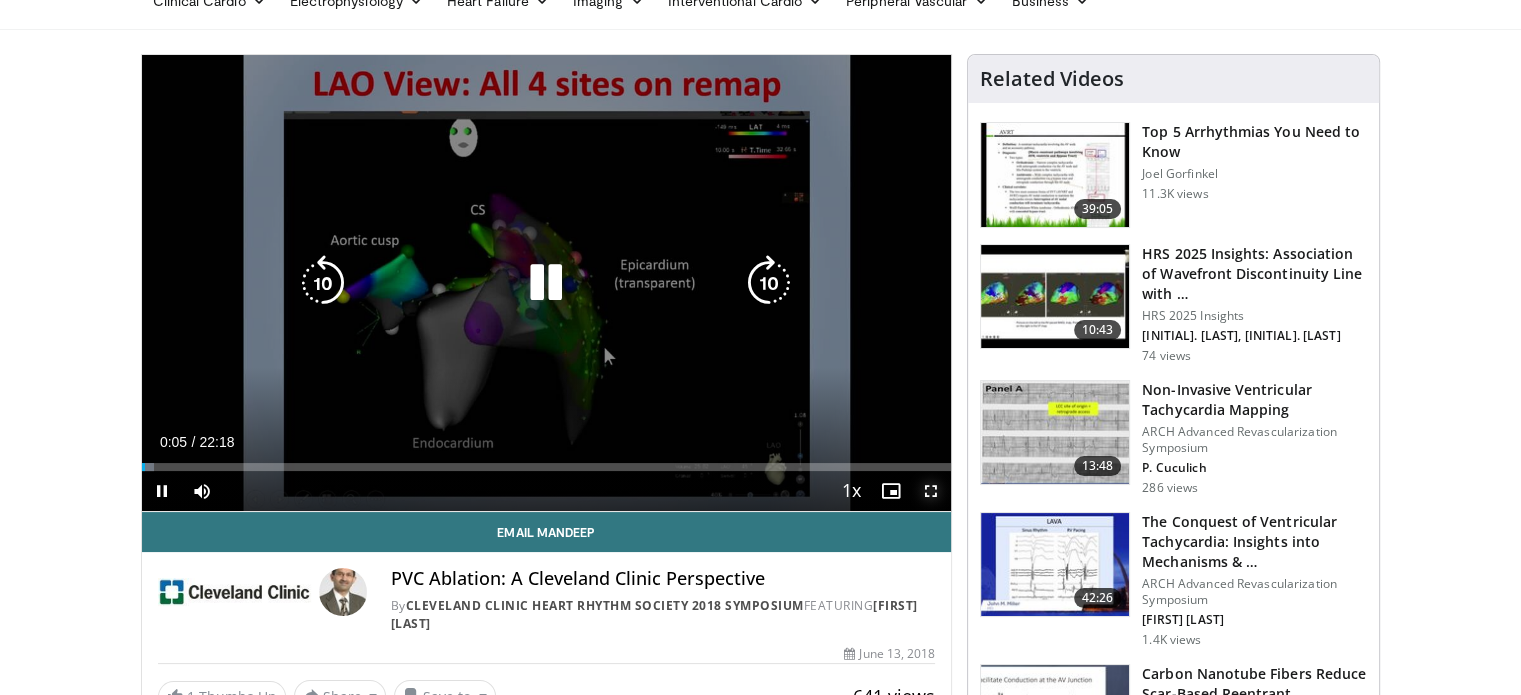 drag, startPoint x: 931, startPoint y: 494, endPoint x: 930, endPoint y: 614, distance: 120.004166 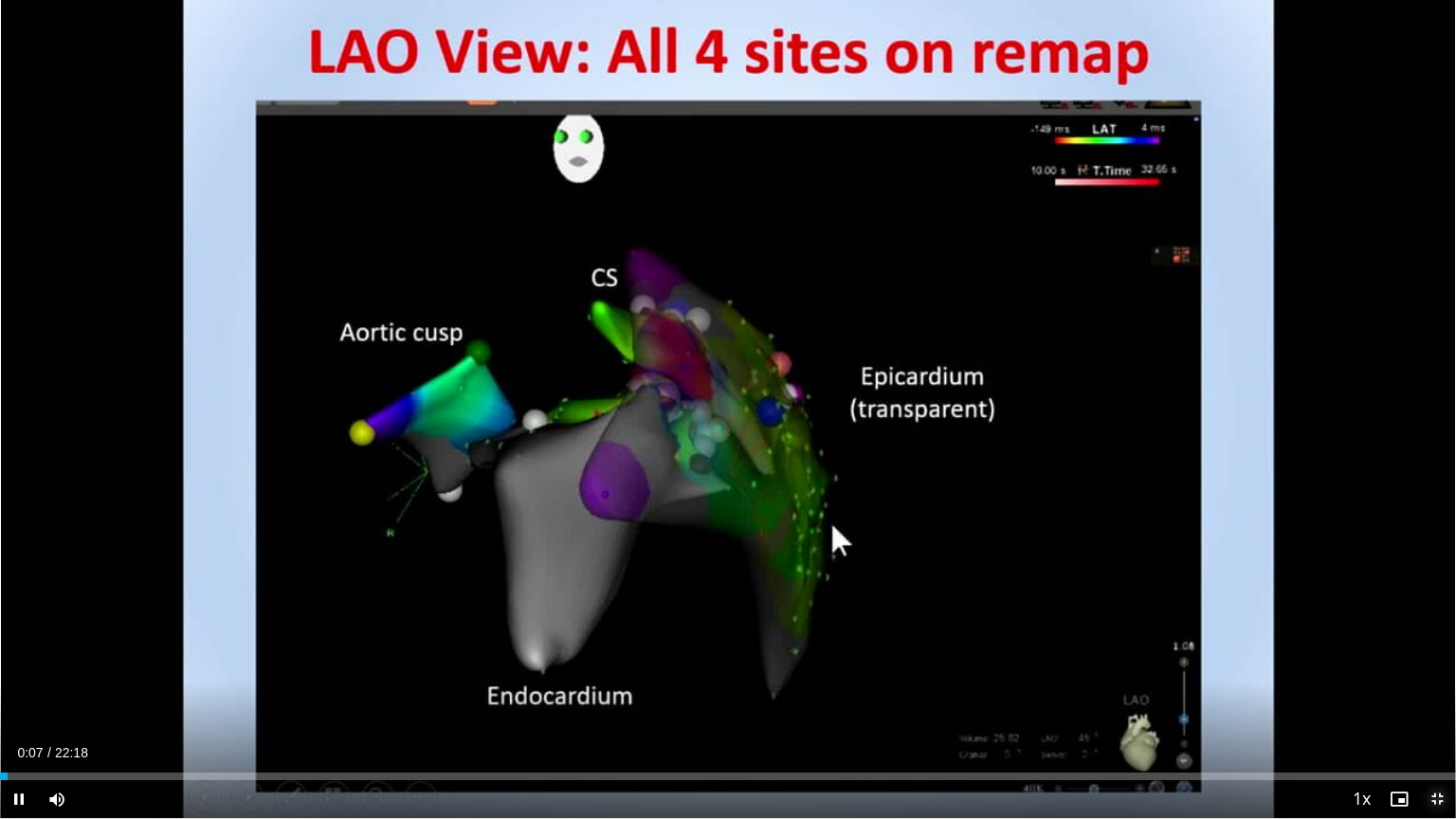 click at bounding box center (1437, 799) 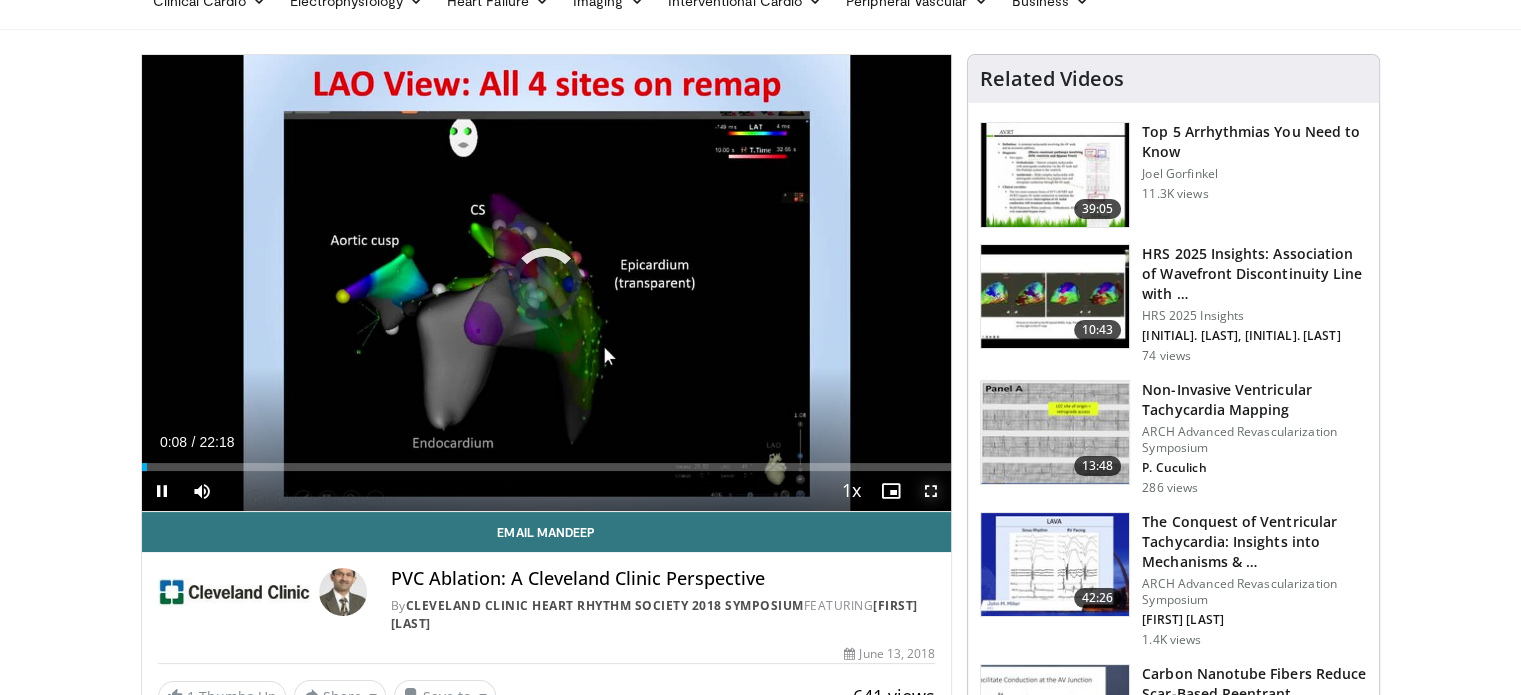click at bounding box center [931, 491] 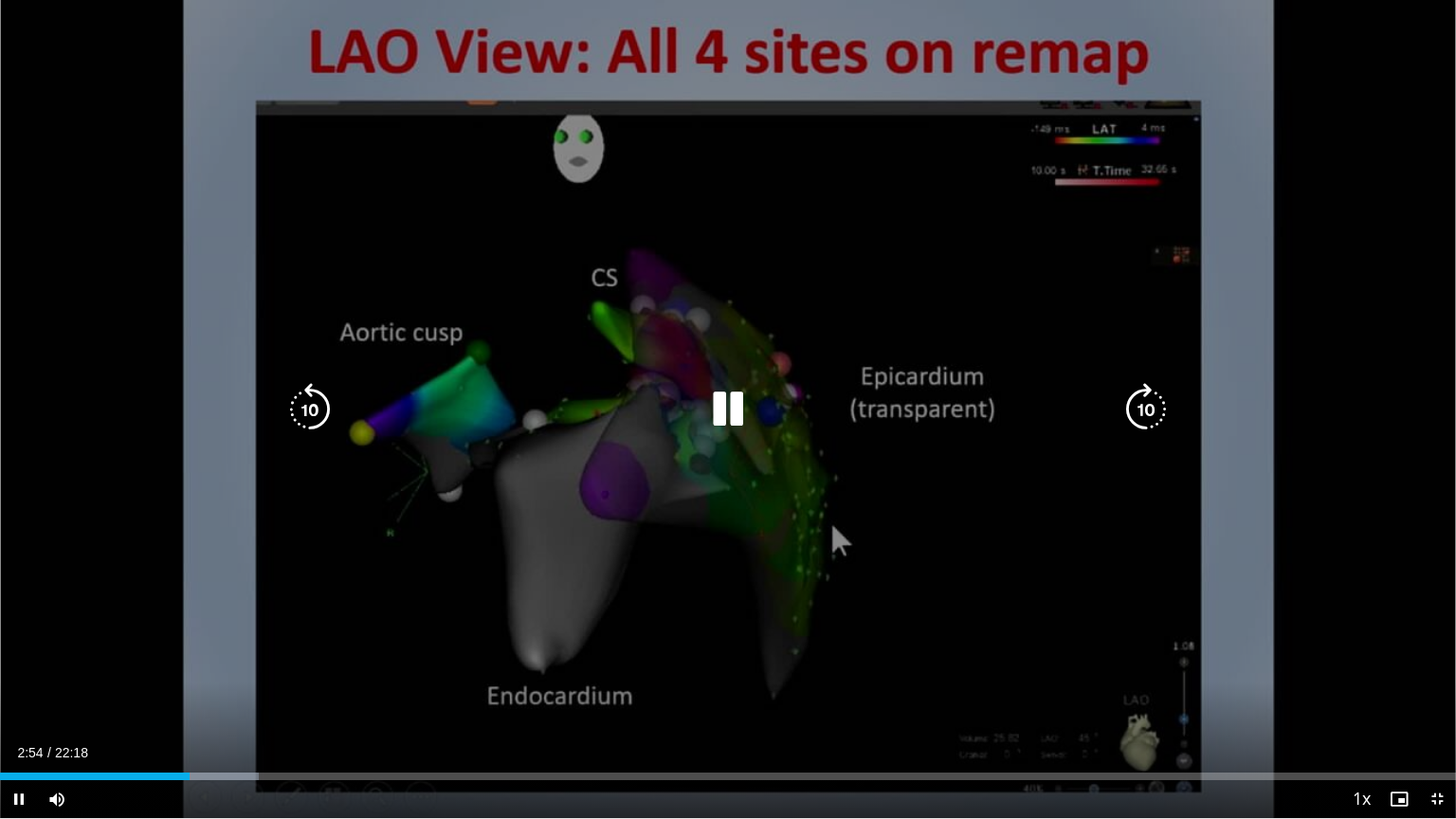 click on "10 seconds
Tap to unmute" at bounding box center (728, 409) 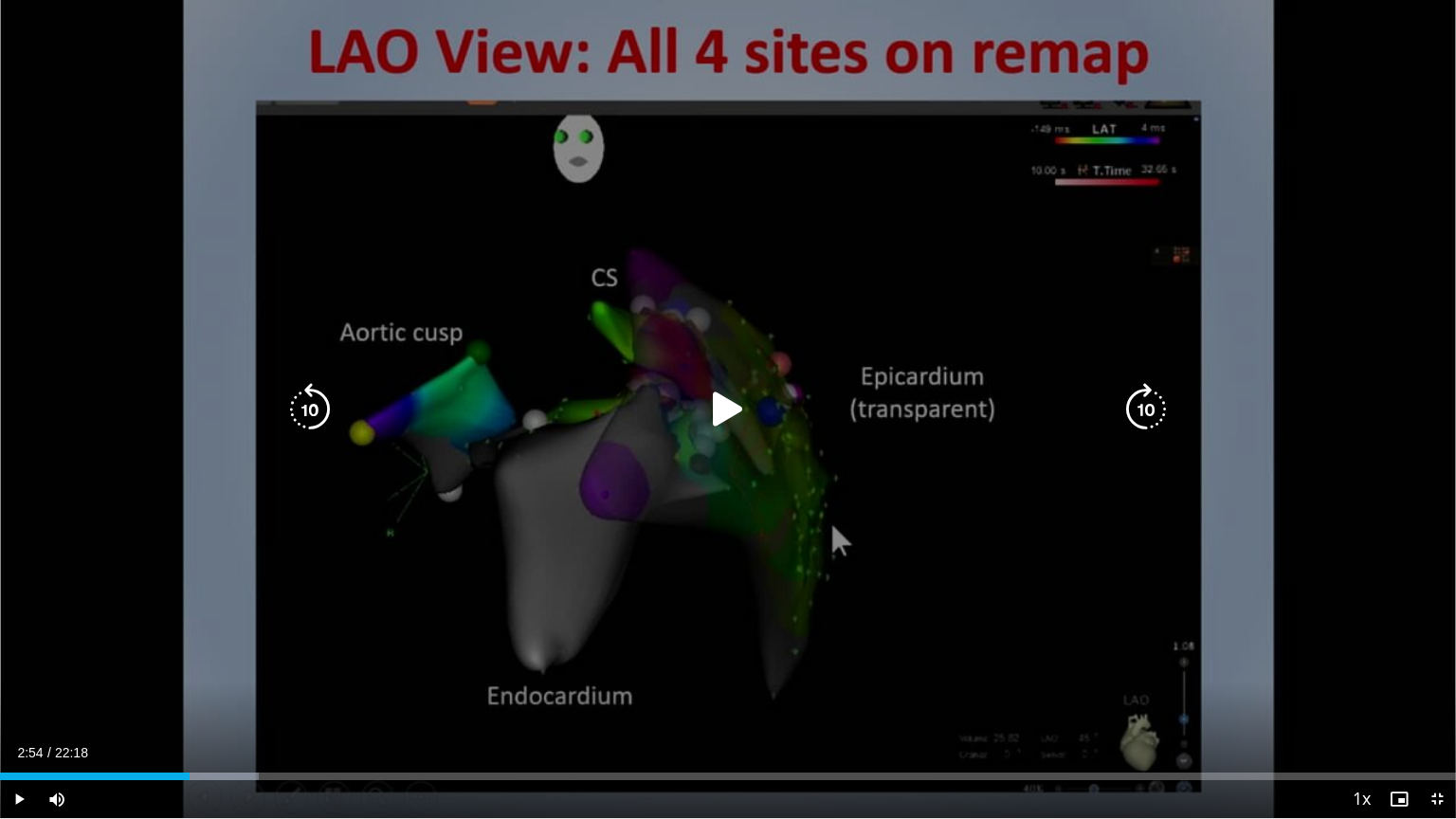 click at bounding box center [728, 410] 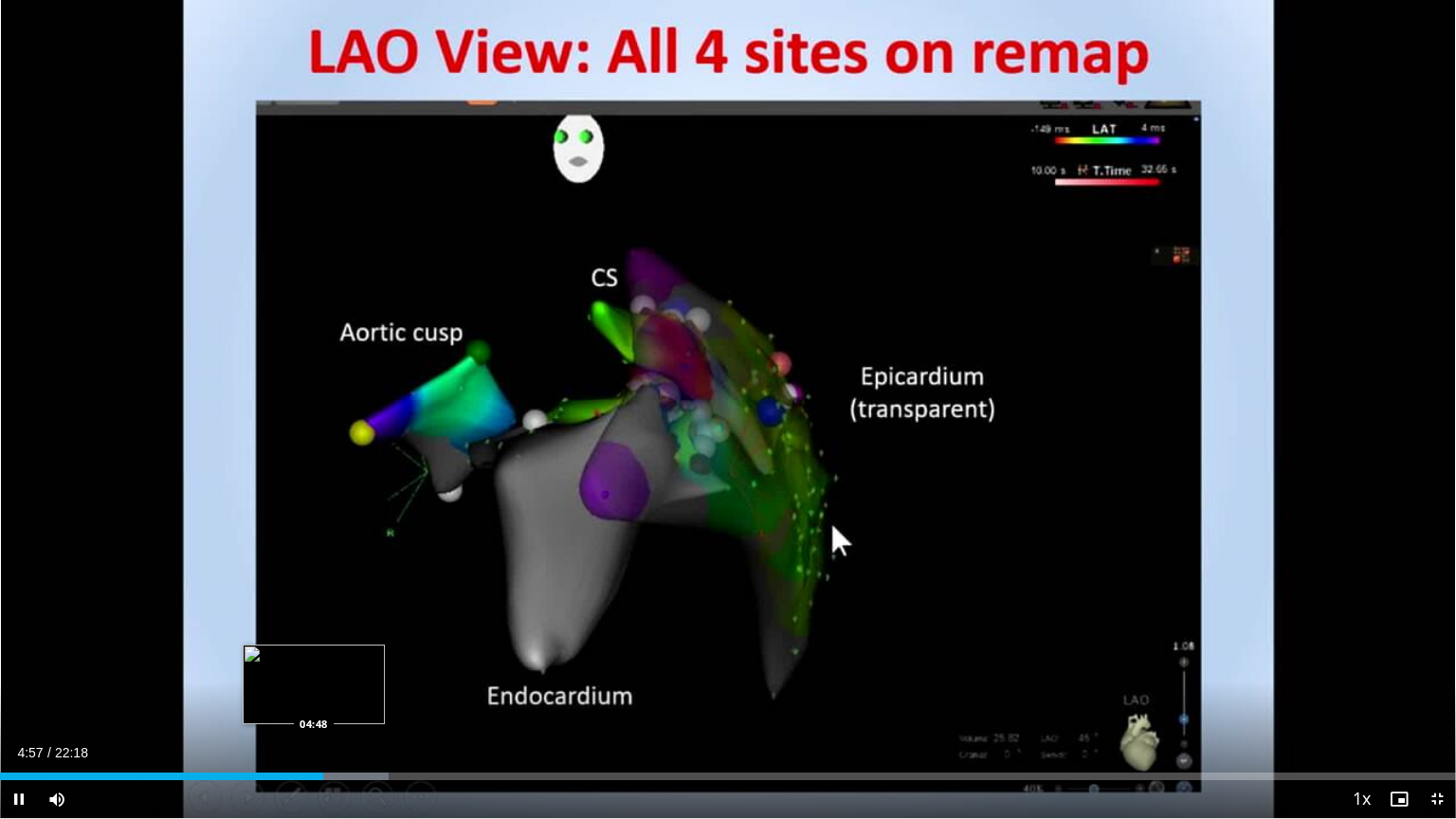 click on "Loaded :  26.67% 04:57 04:48" at bounding box center (728, 776) 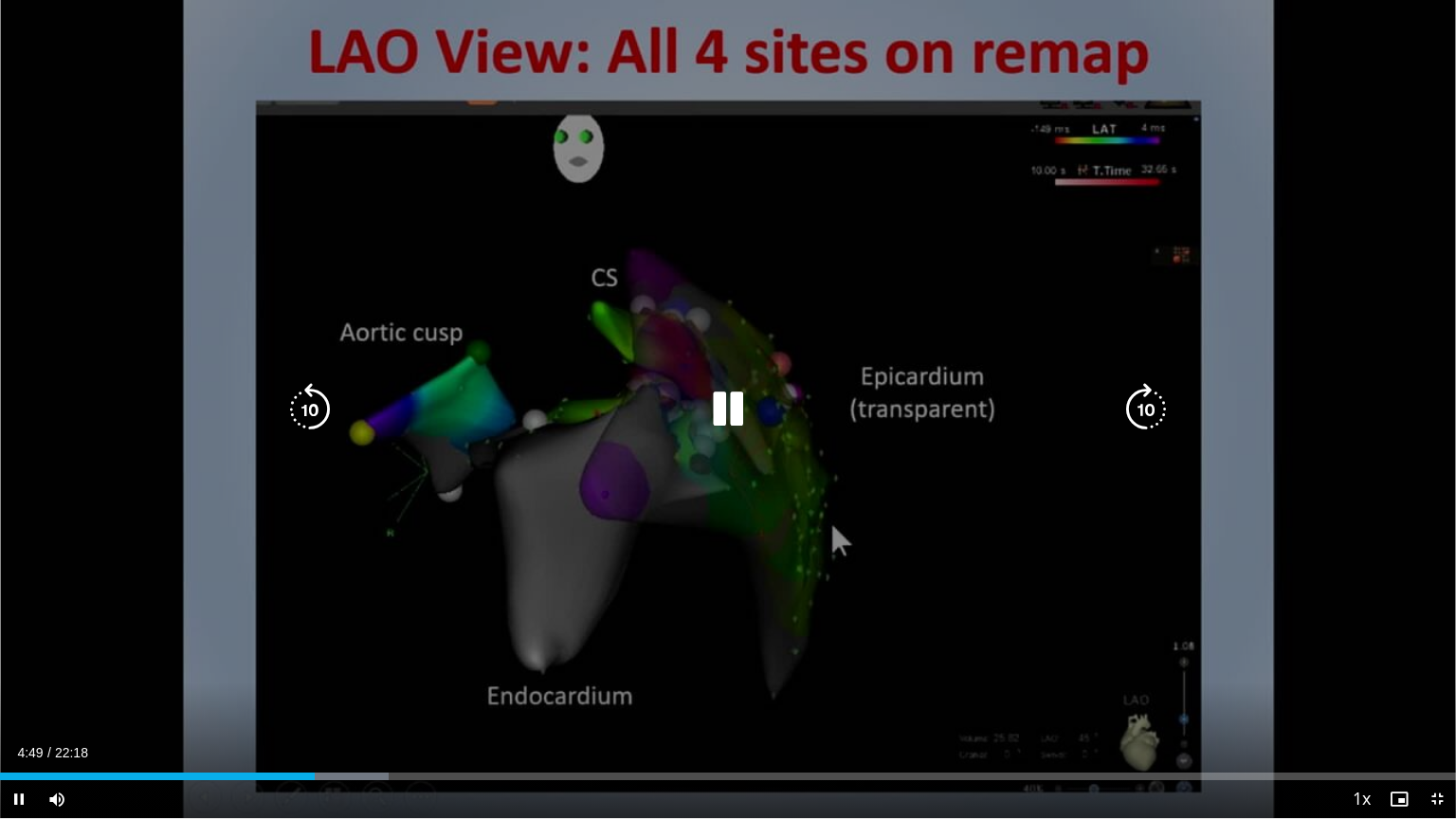 click on "10 seconds
Tap to unmute" at bounding box center [728, 409] 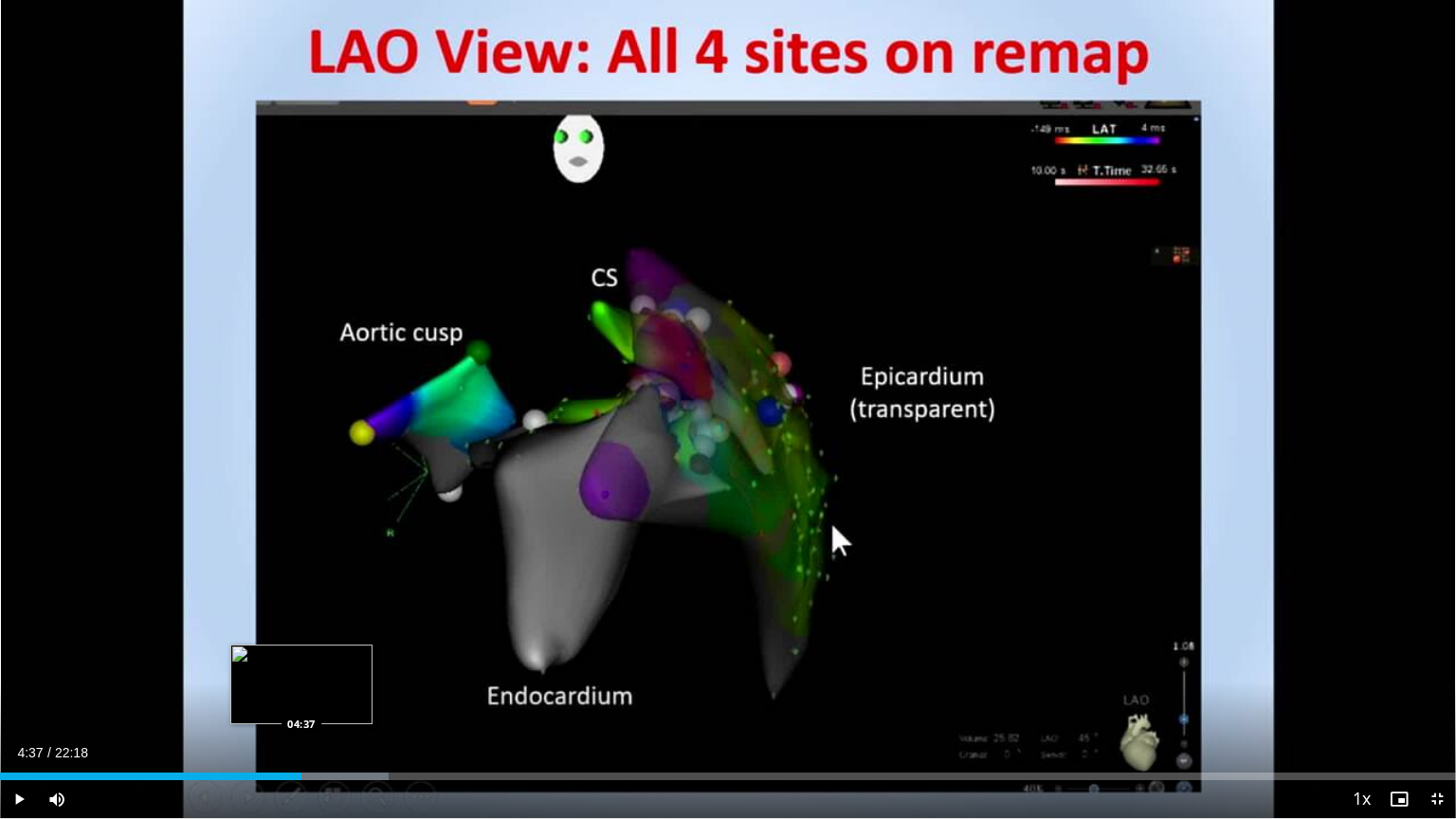 click on "Loaded :  26.67% 04:37 04:37" at bounding box center [728, 776] 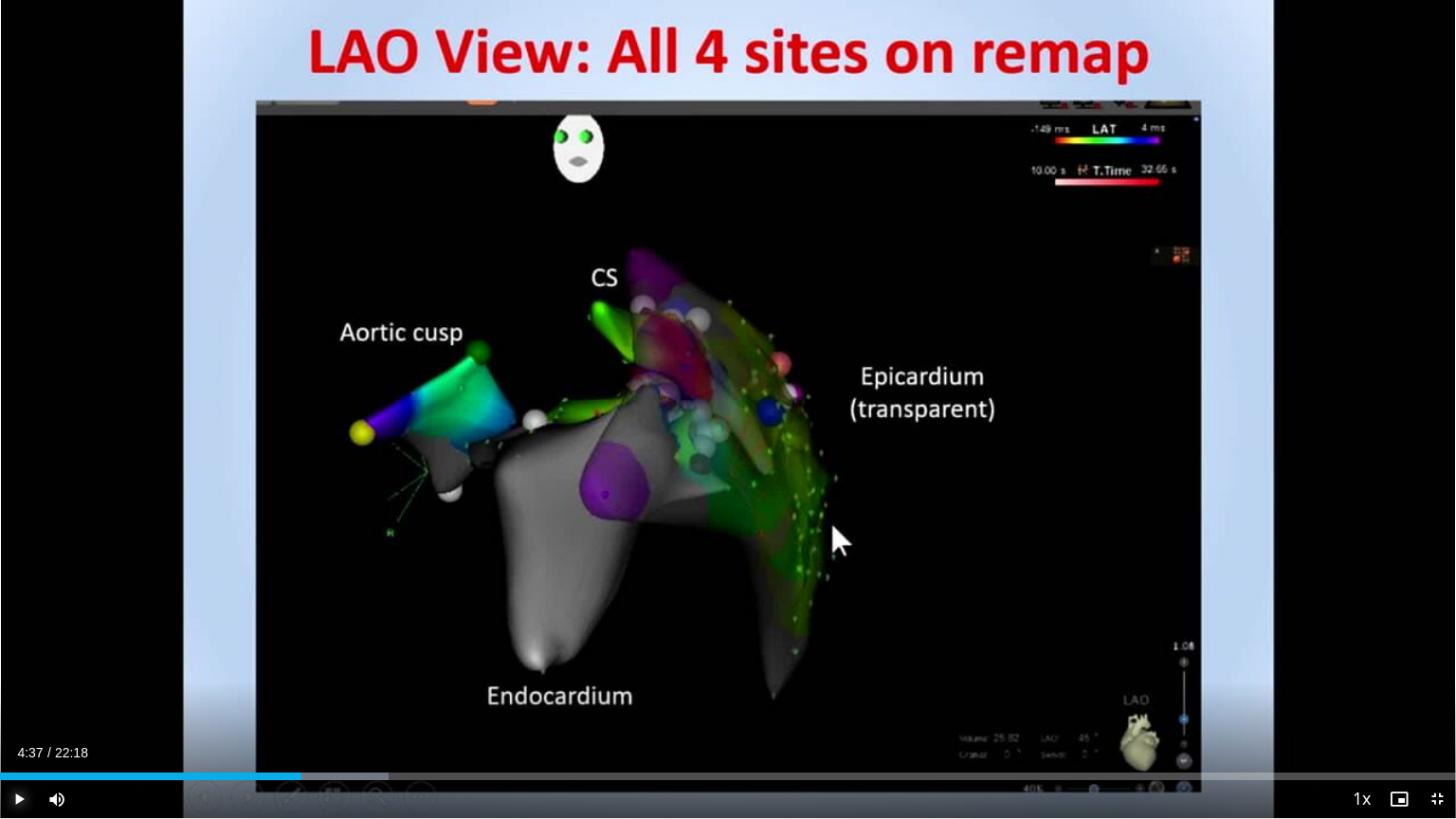 click at bounding box center (19, 799) 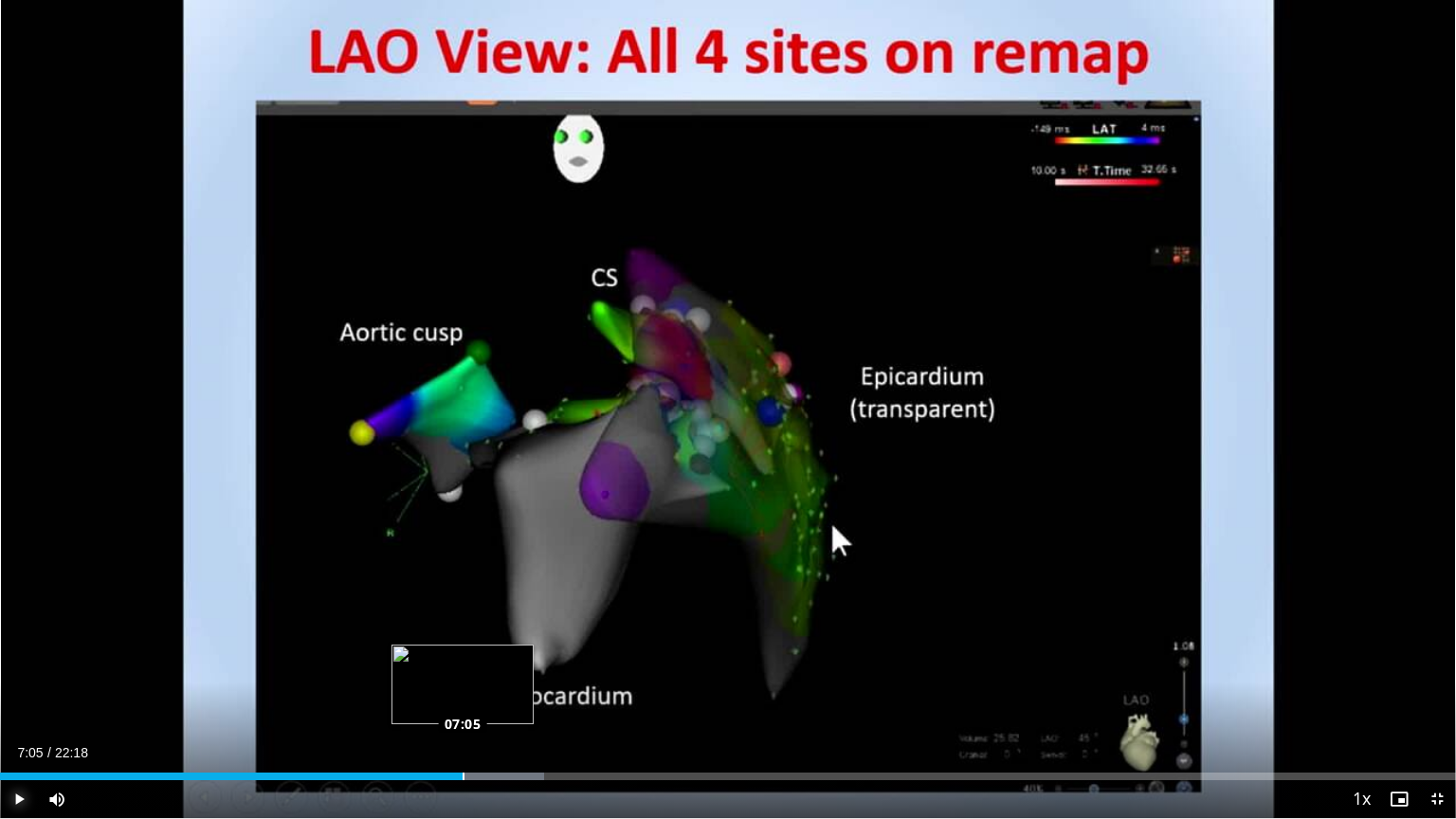click on "Loaded :  37.39% 07:05 07:05" at bounding box center [728, 776] 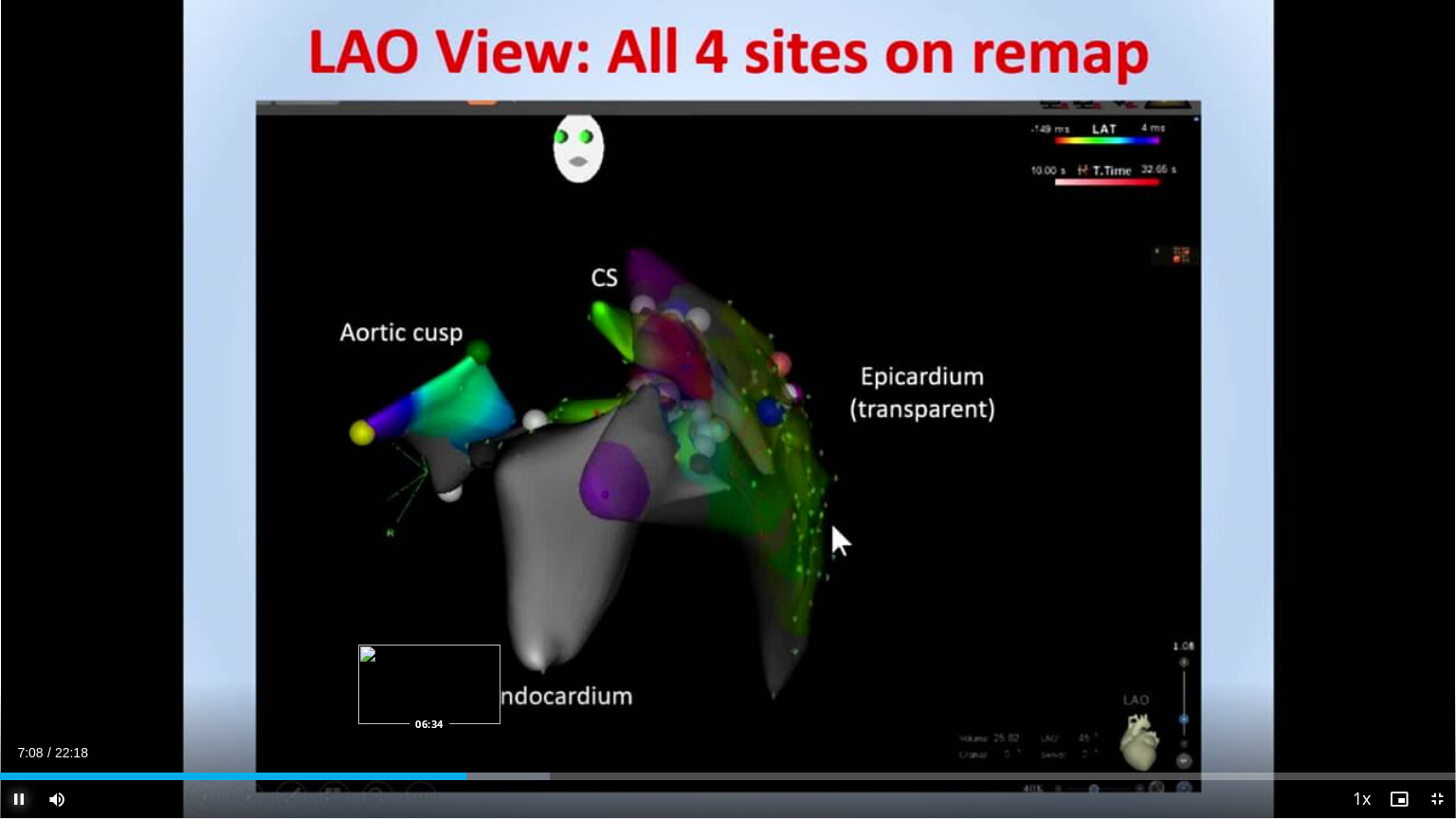 click on "07:08" at bounding box center [233, 776] 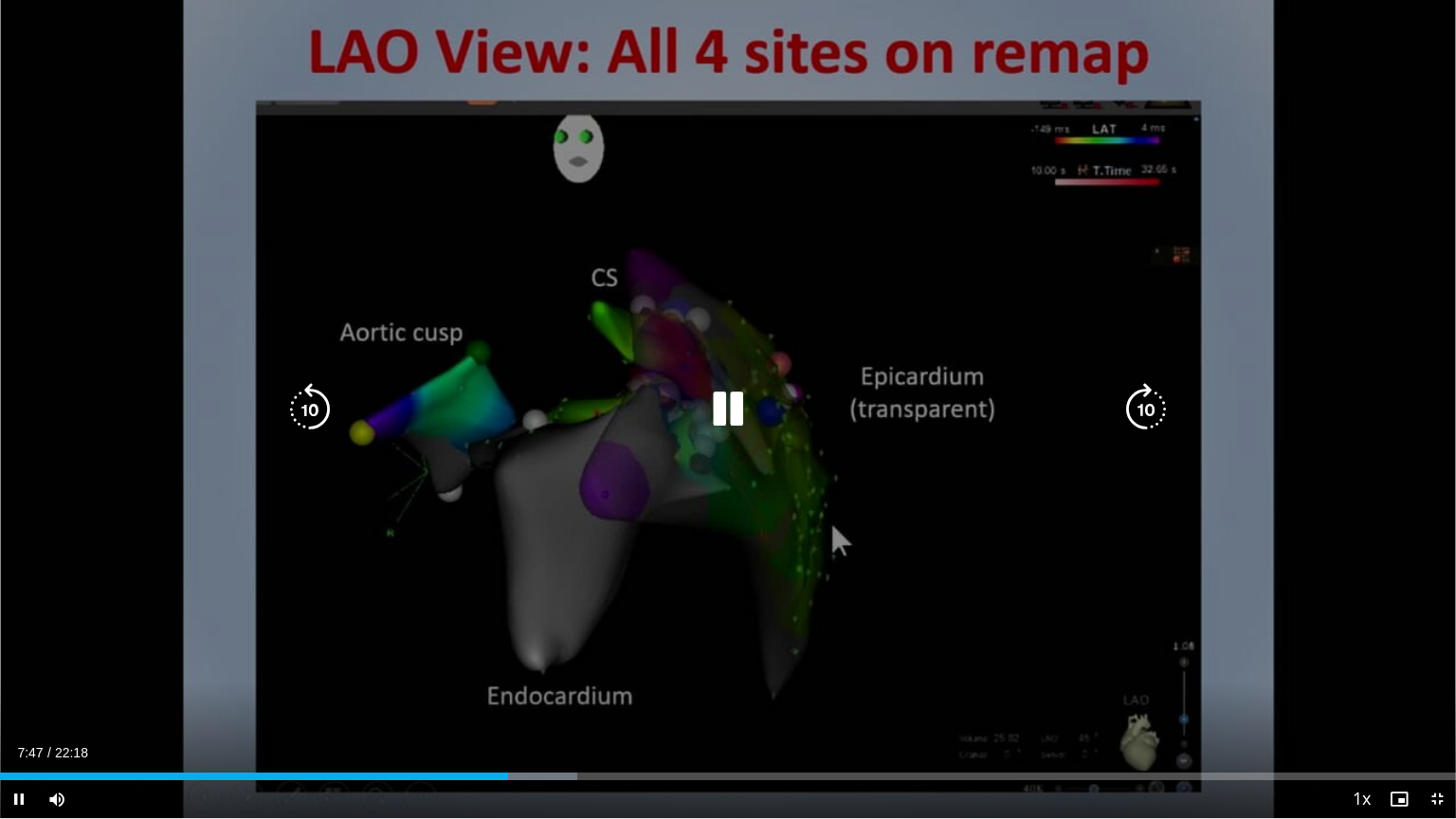 click at bounding box center [728, 410] 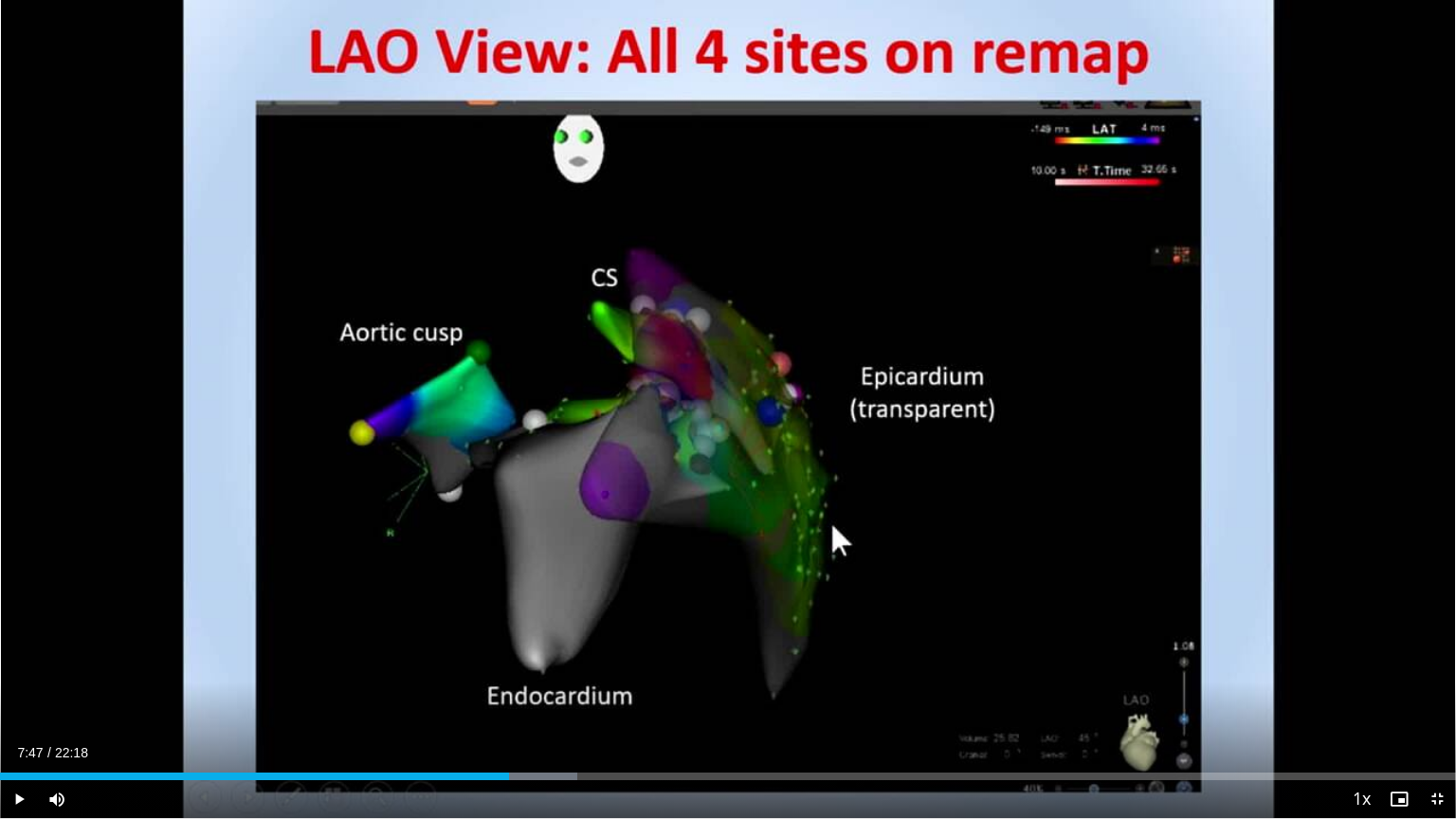 click on "10 seconds
Tap to unmute" at bounding box center [728, 409] 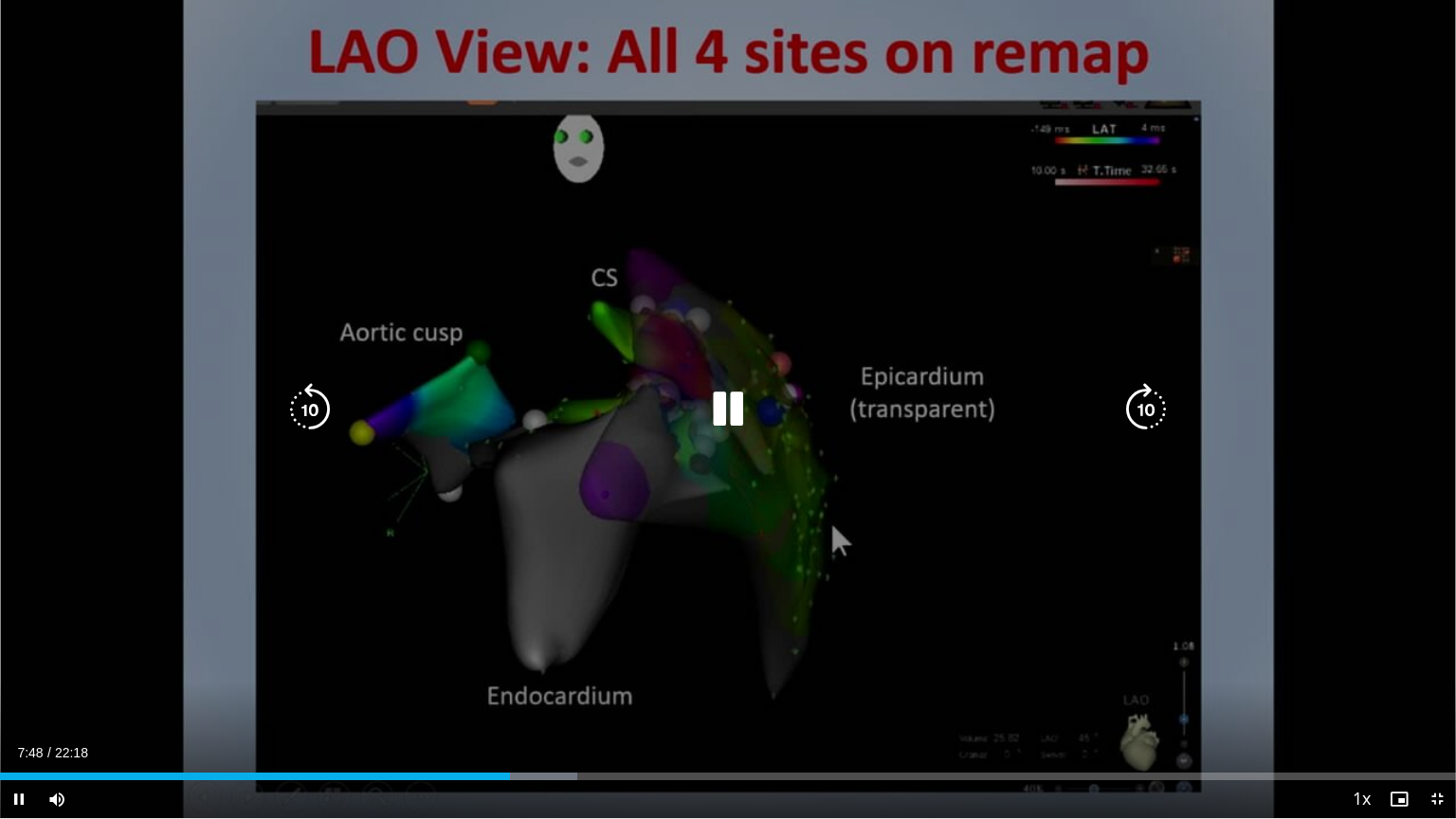 click at bounding box center [728, 410] 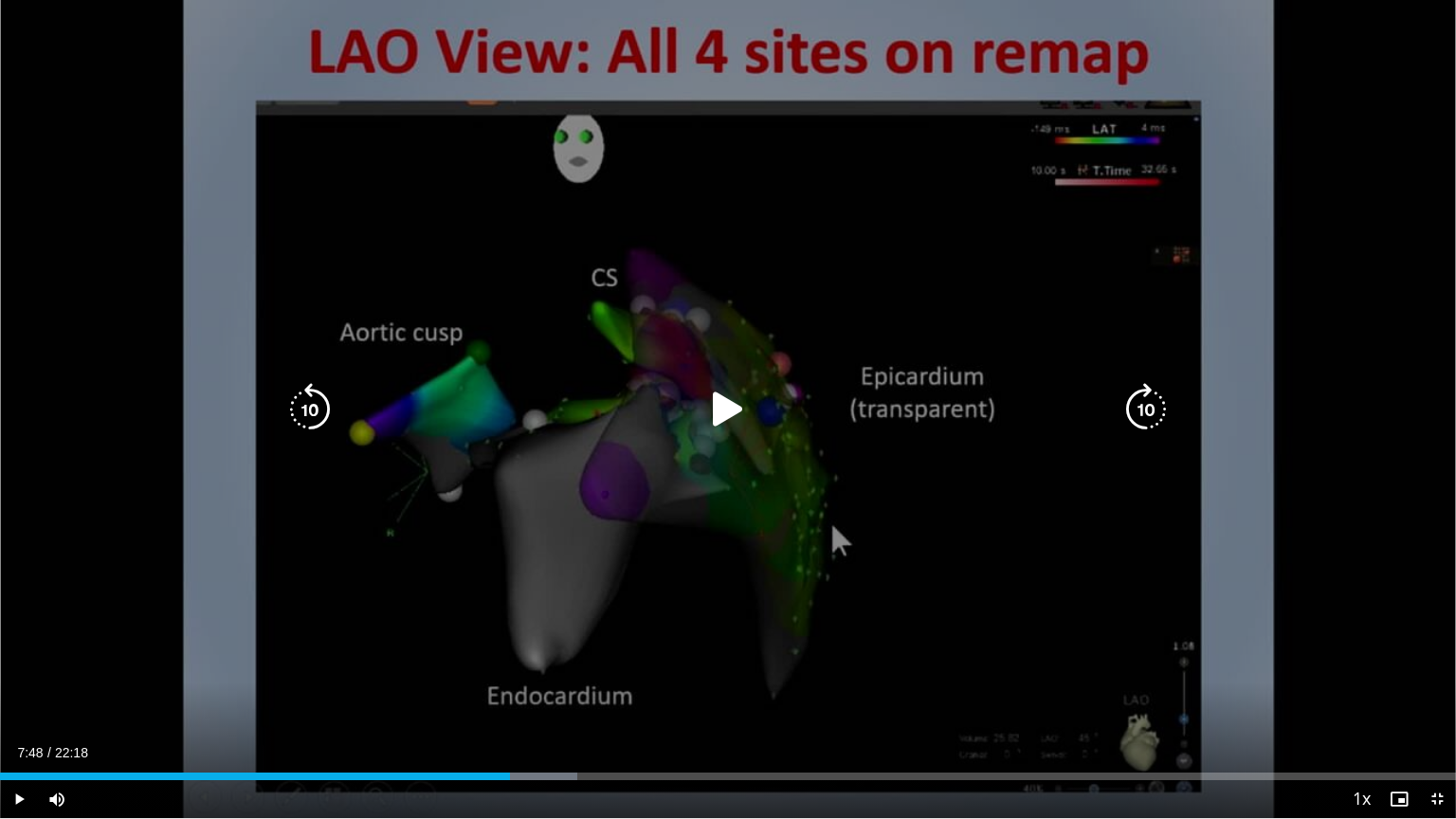 click at bounding box center (728, 410) 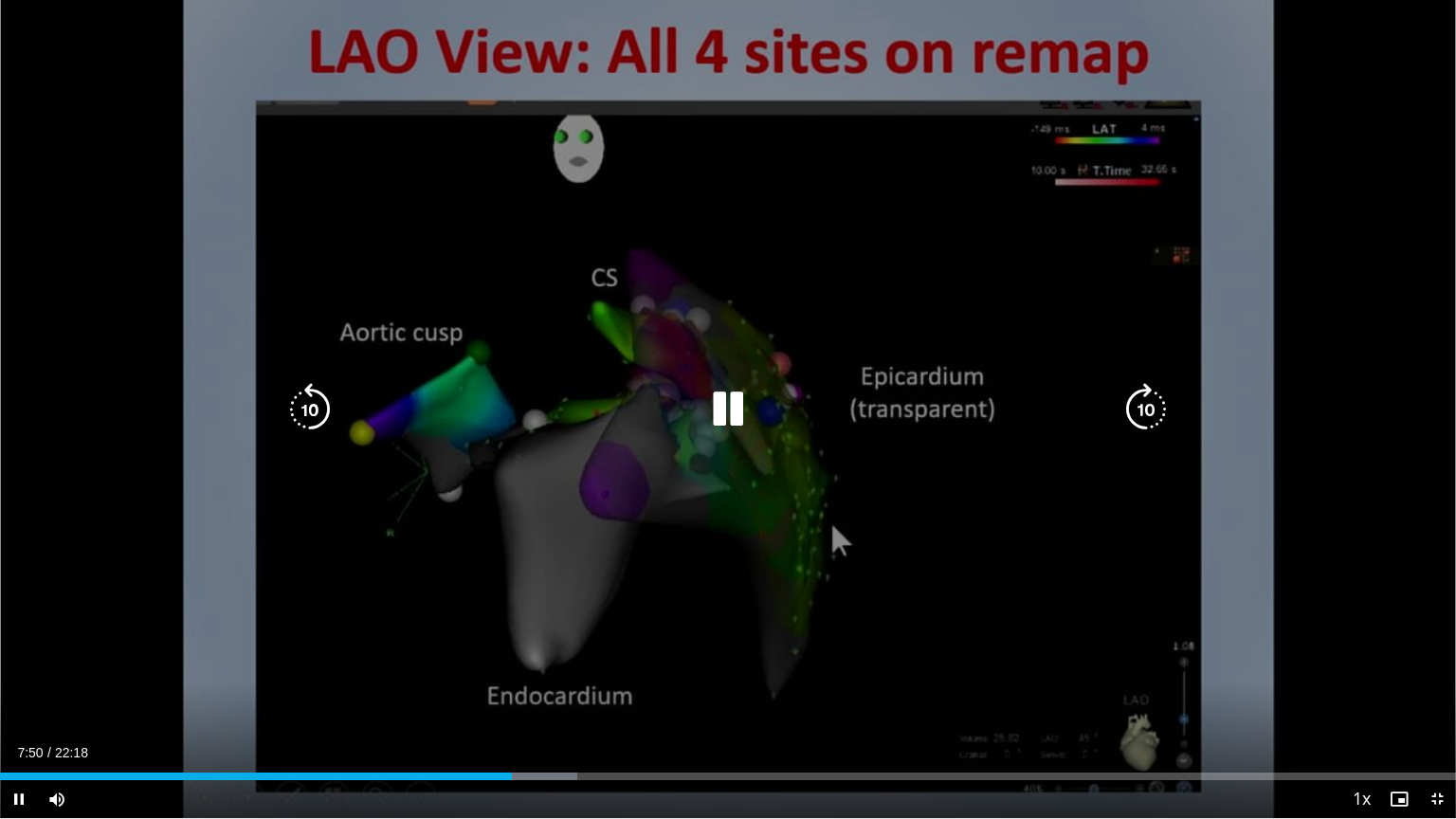click at bounding box center (728, 410) 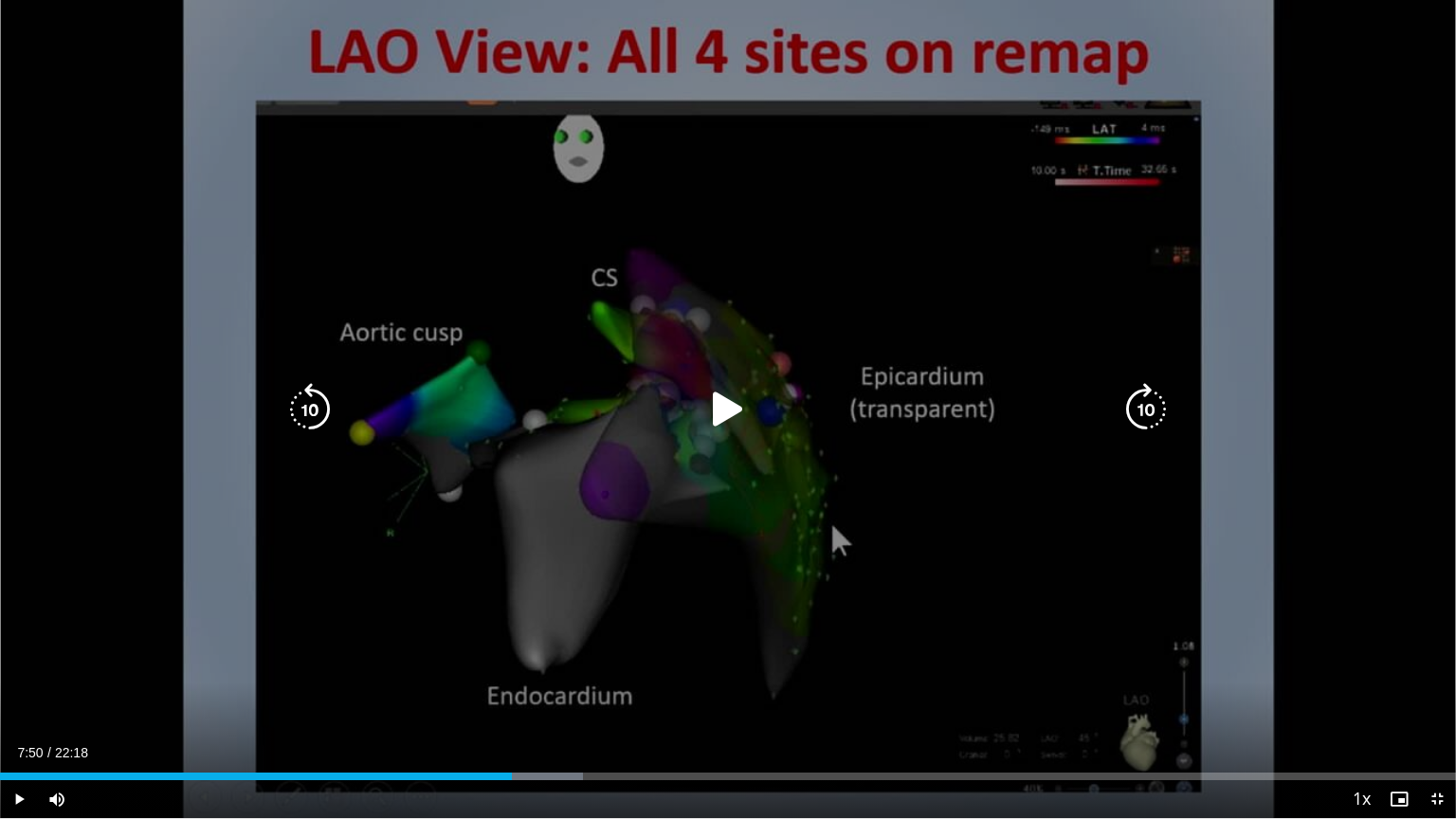 click at bounding box center (728, 410) 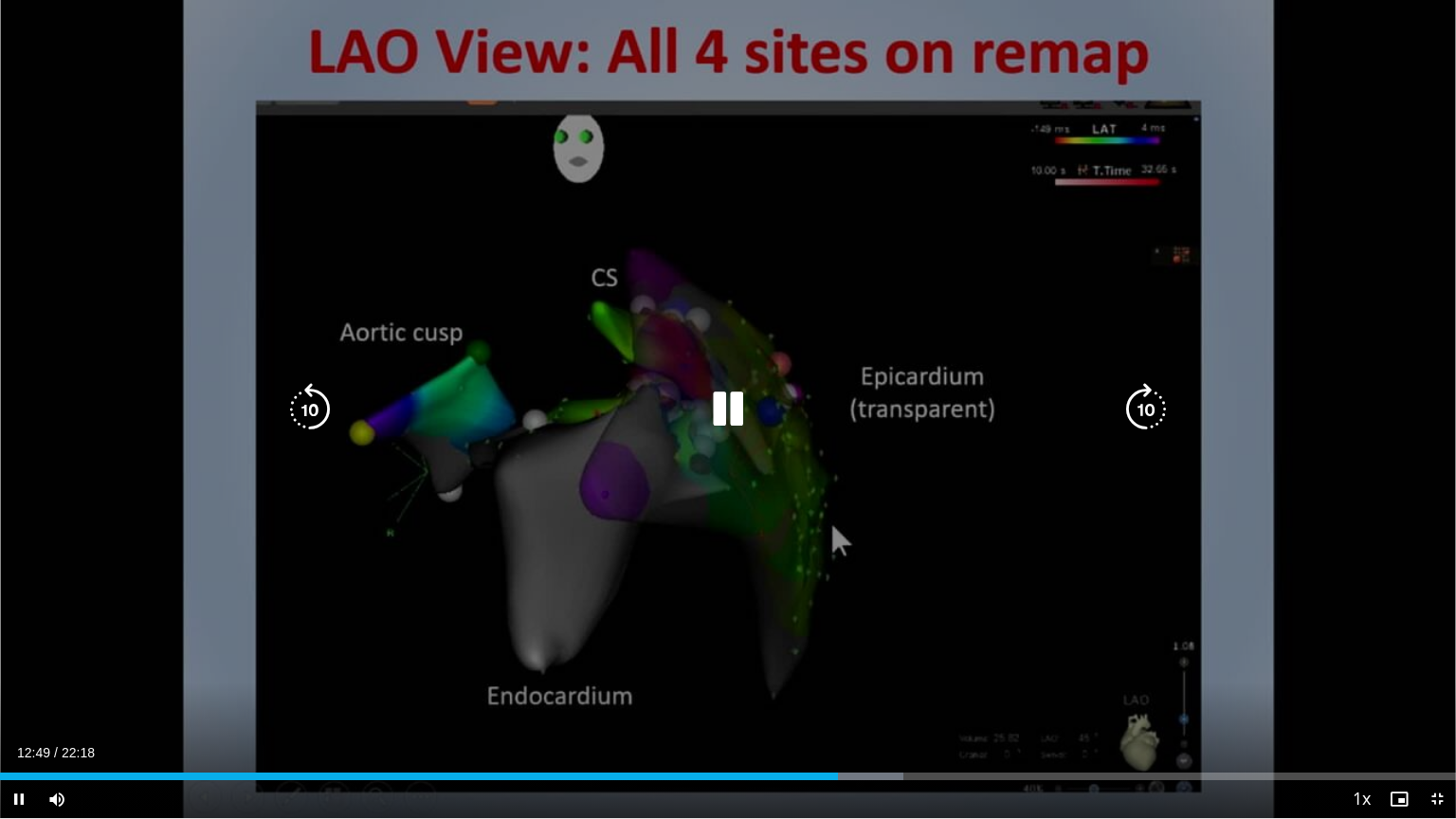 click at bounding box center (728, 410) 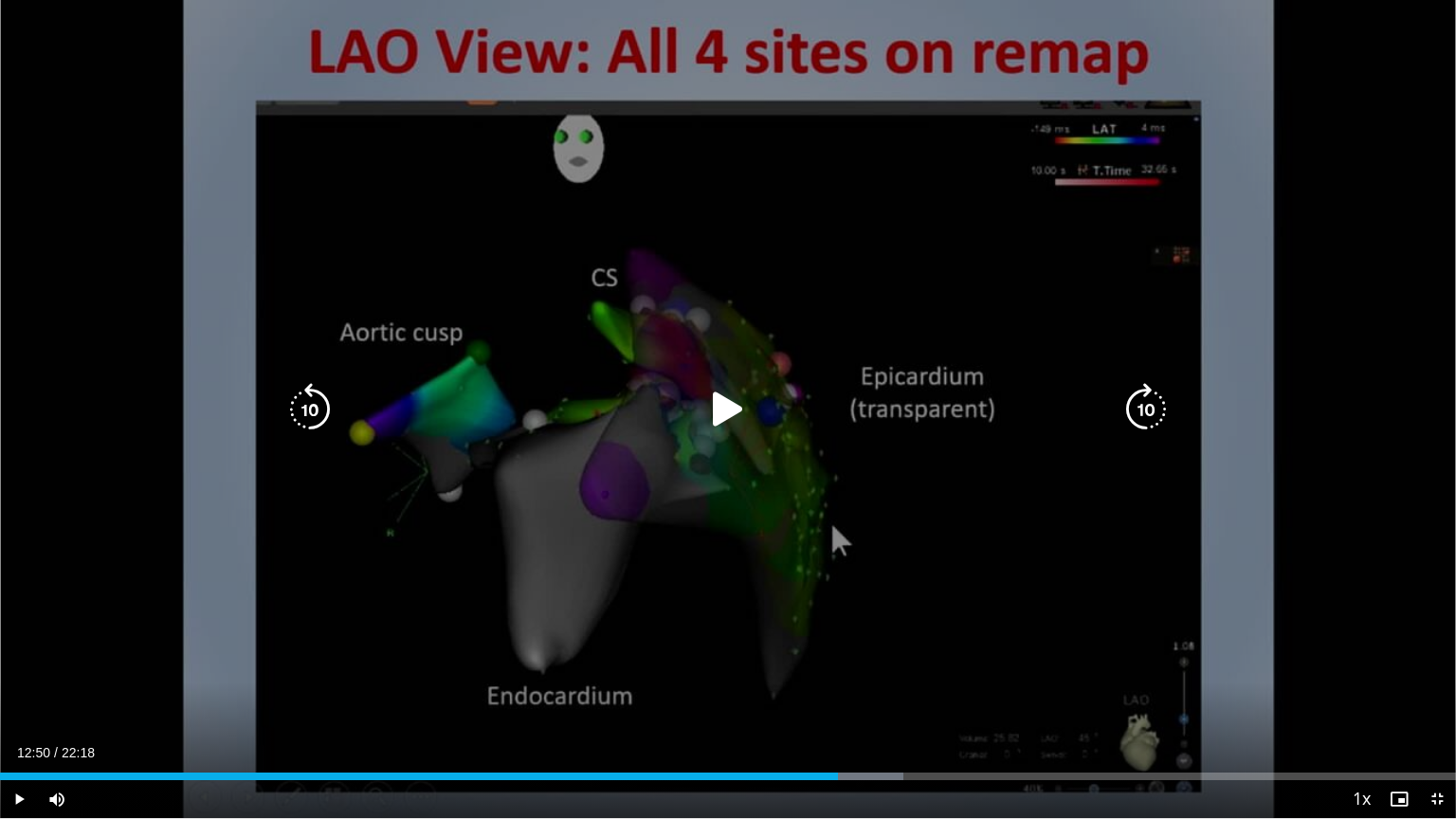 click at bounding box center (728, 410) 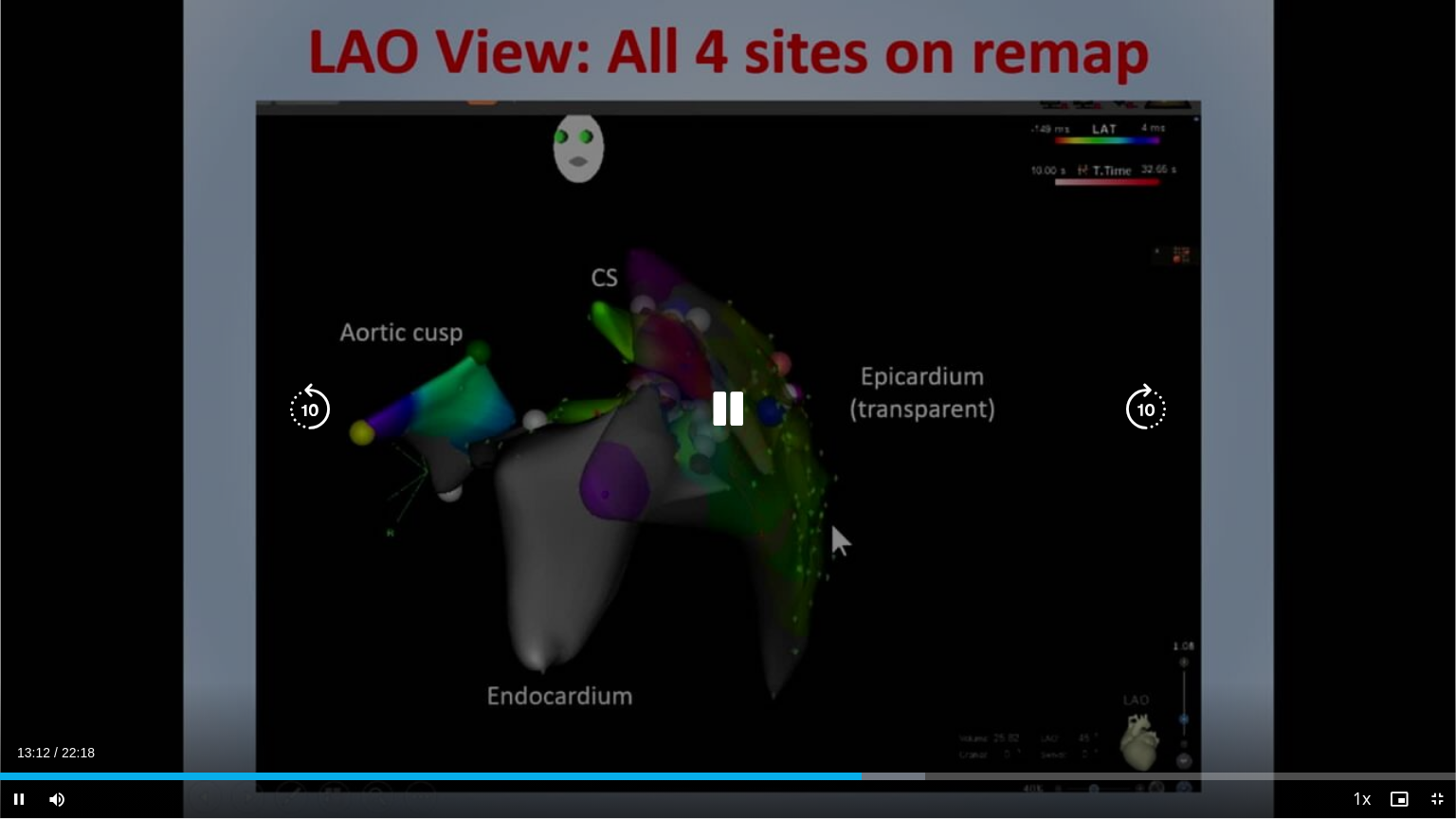 click at bounding box center [728, 410] 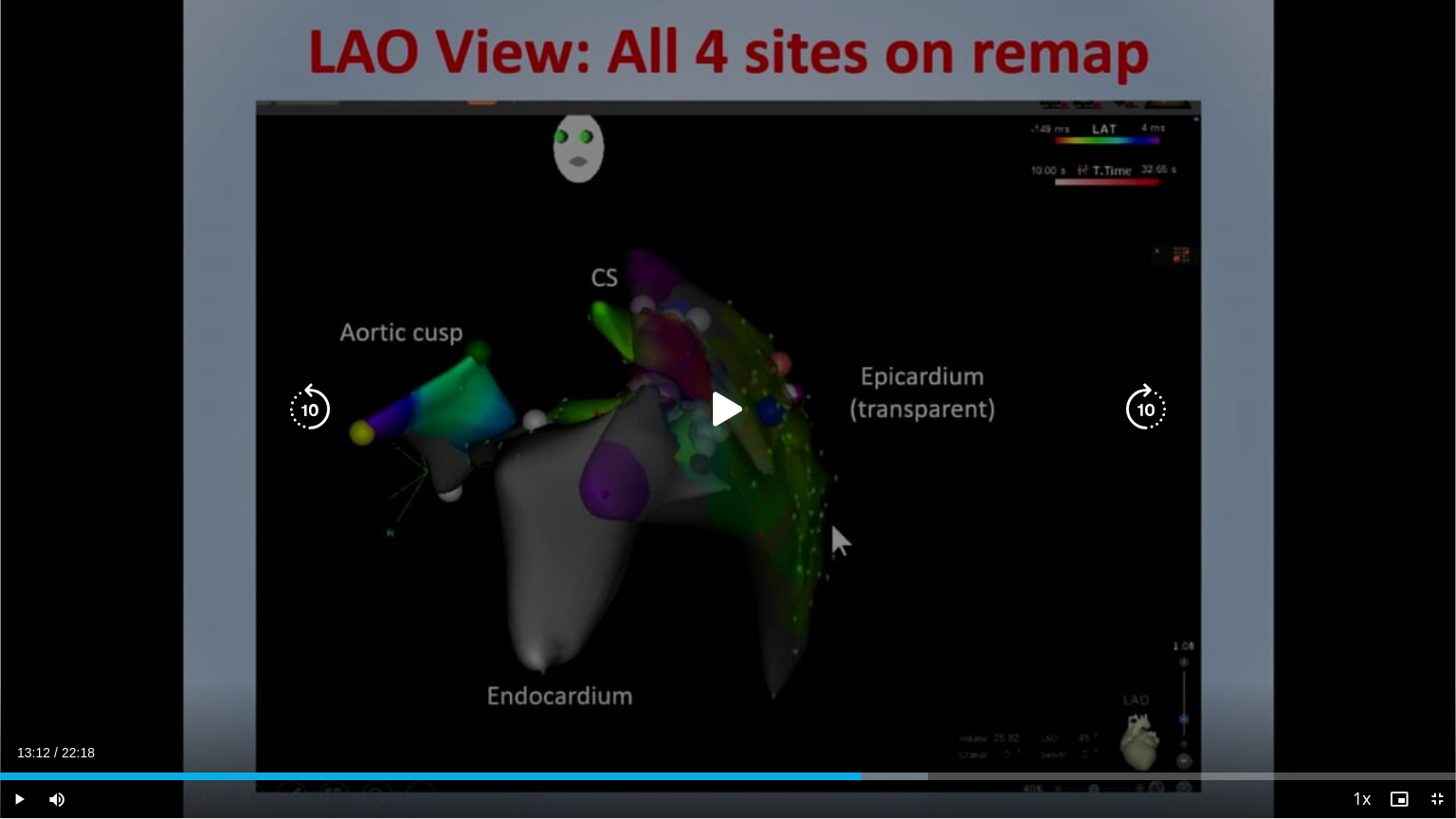 click at bounding box center [728, 410] 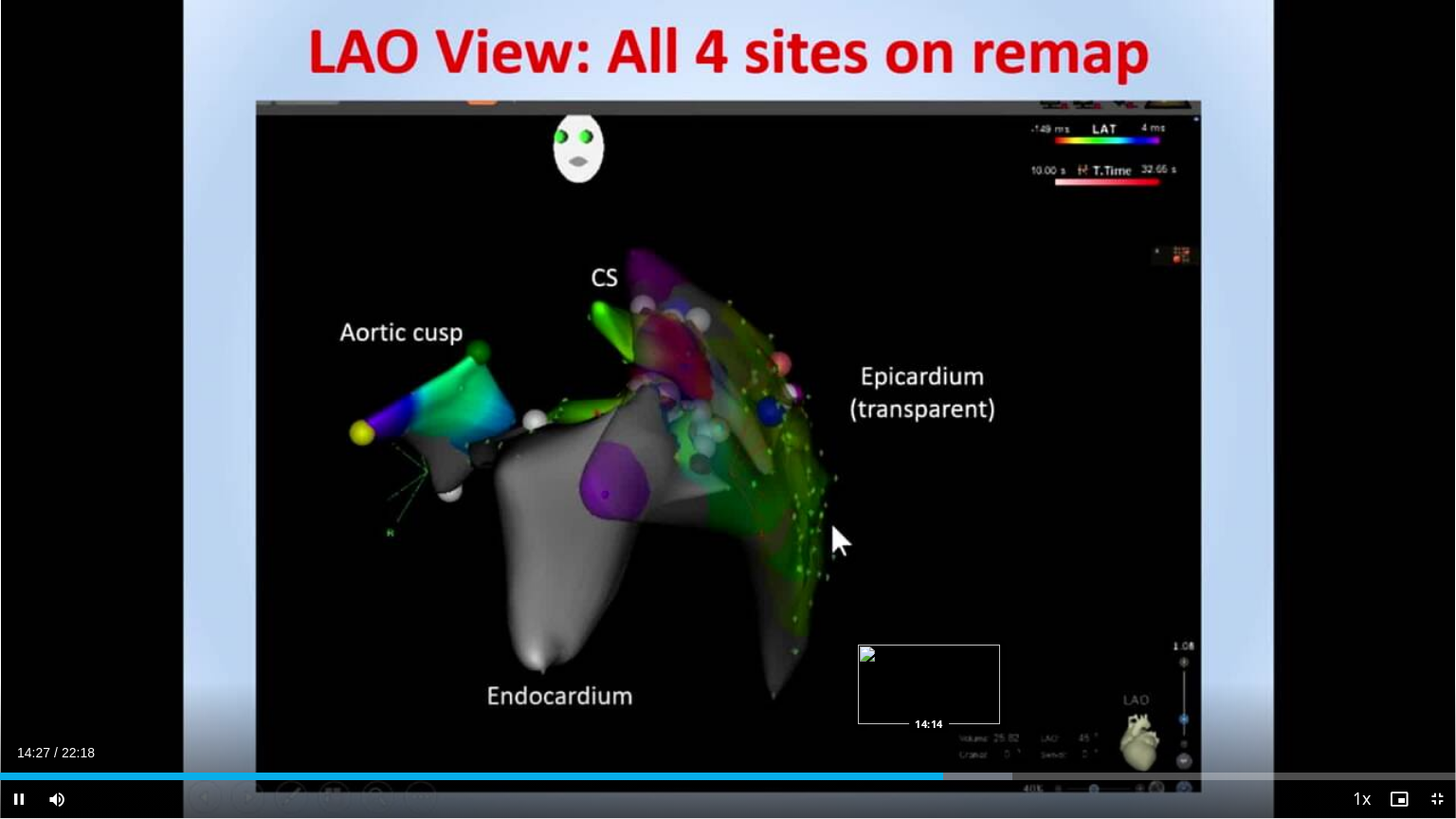 click on "Loaded :  69.54% 14:27 14:14" at bounding box center (728, 776) 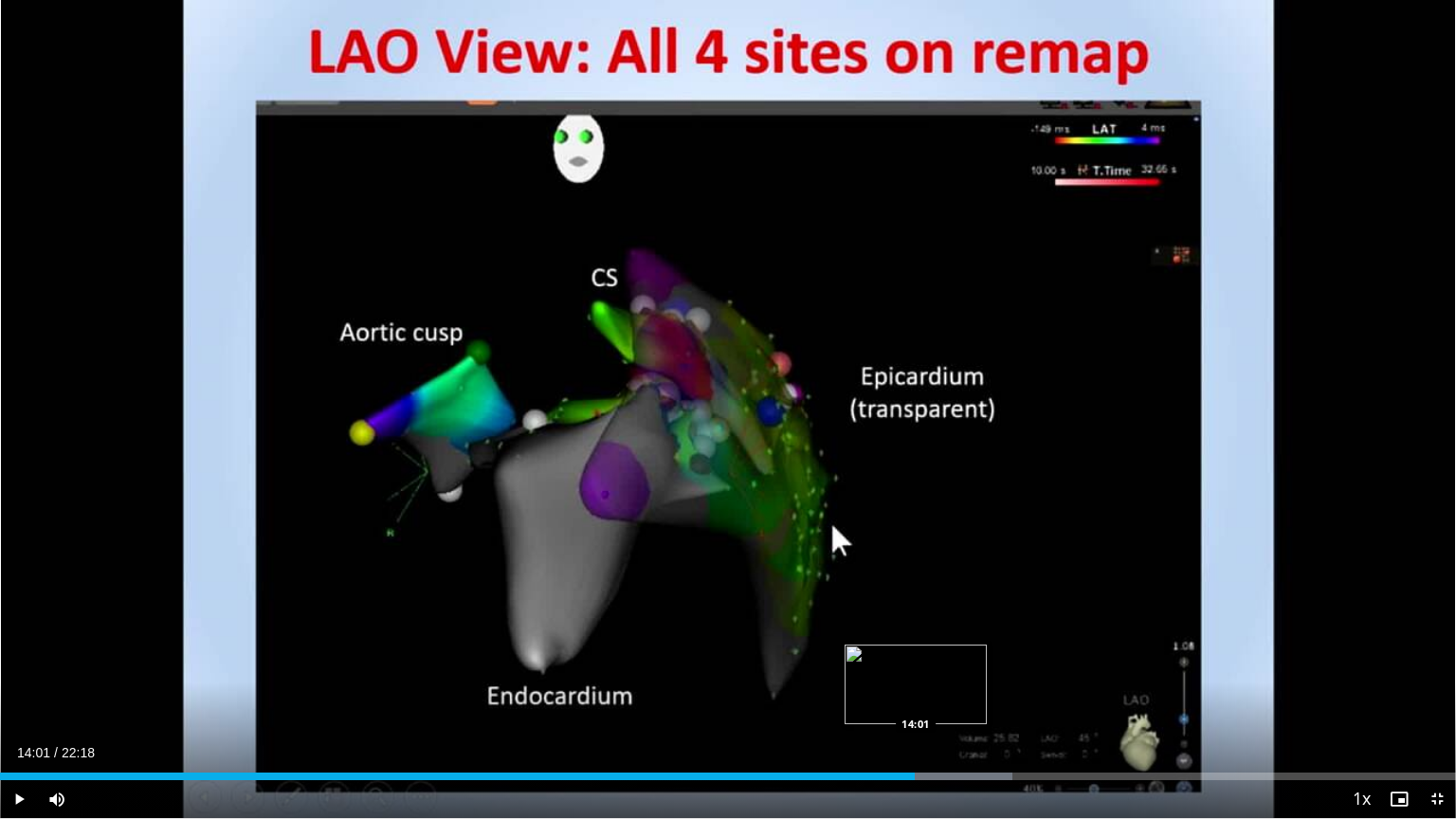click on "14:01" at bounding box center [457, 776] 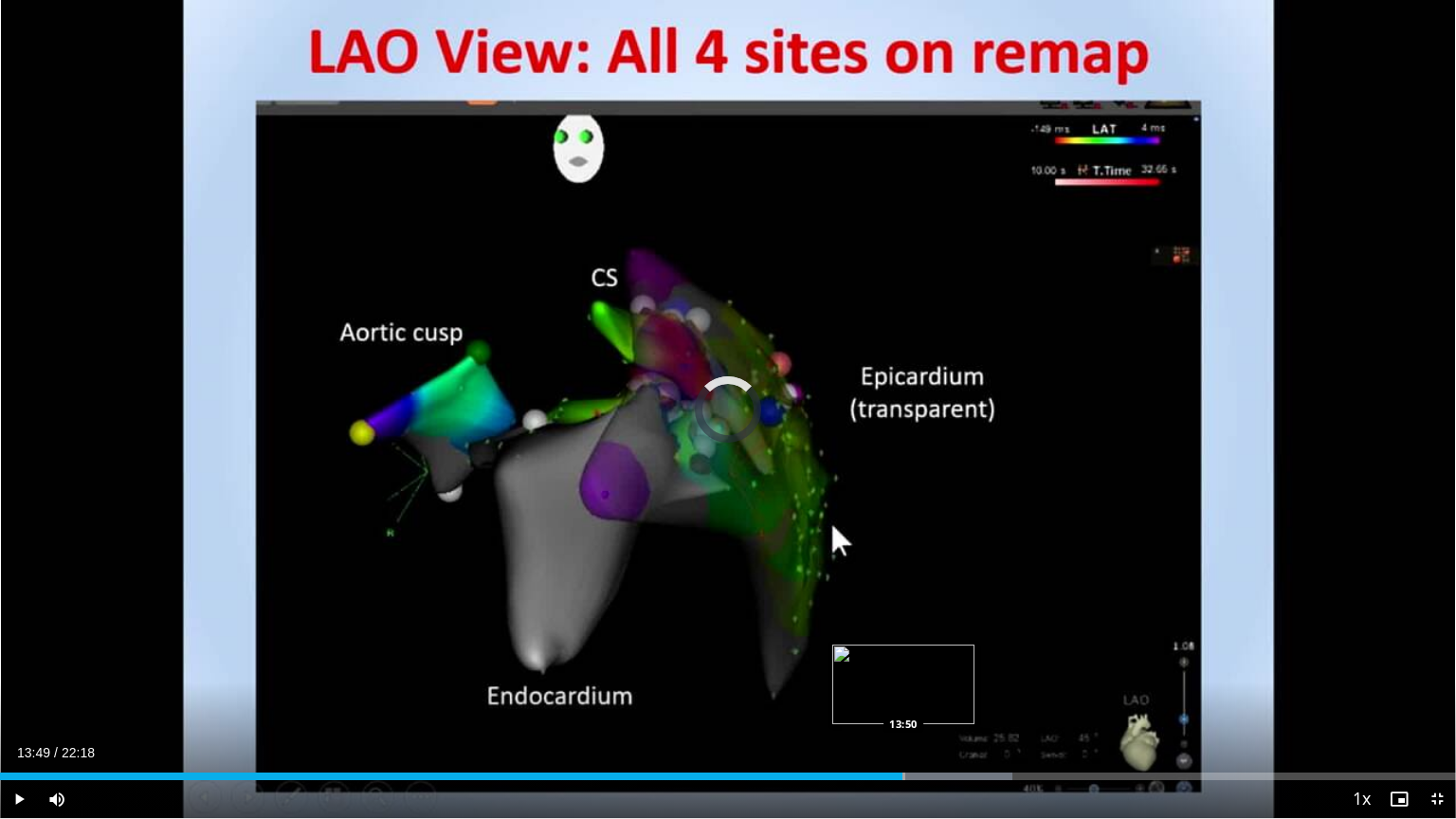 click on "14:01" at bounding box center [451, 776] 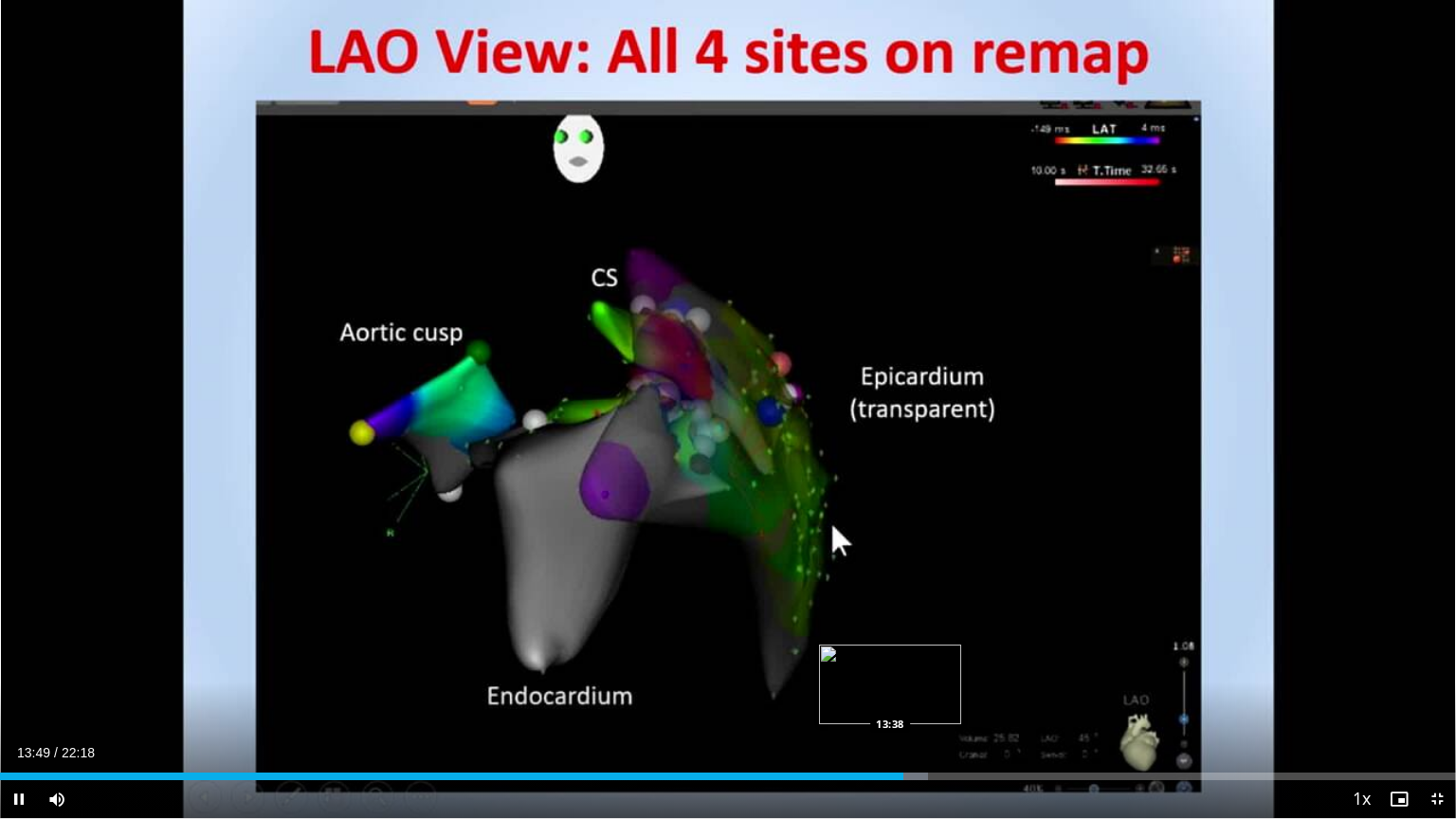click on "13:50" at bounding box center [451, 776] 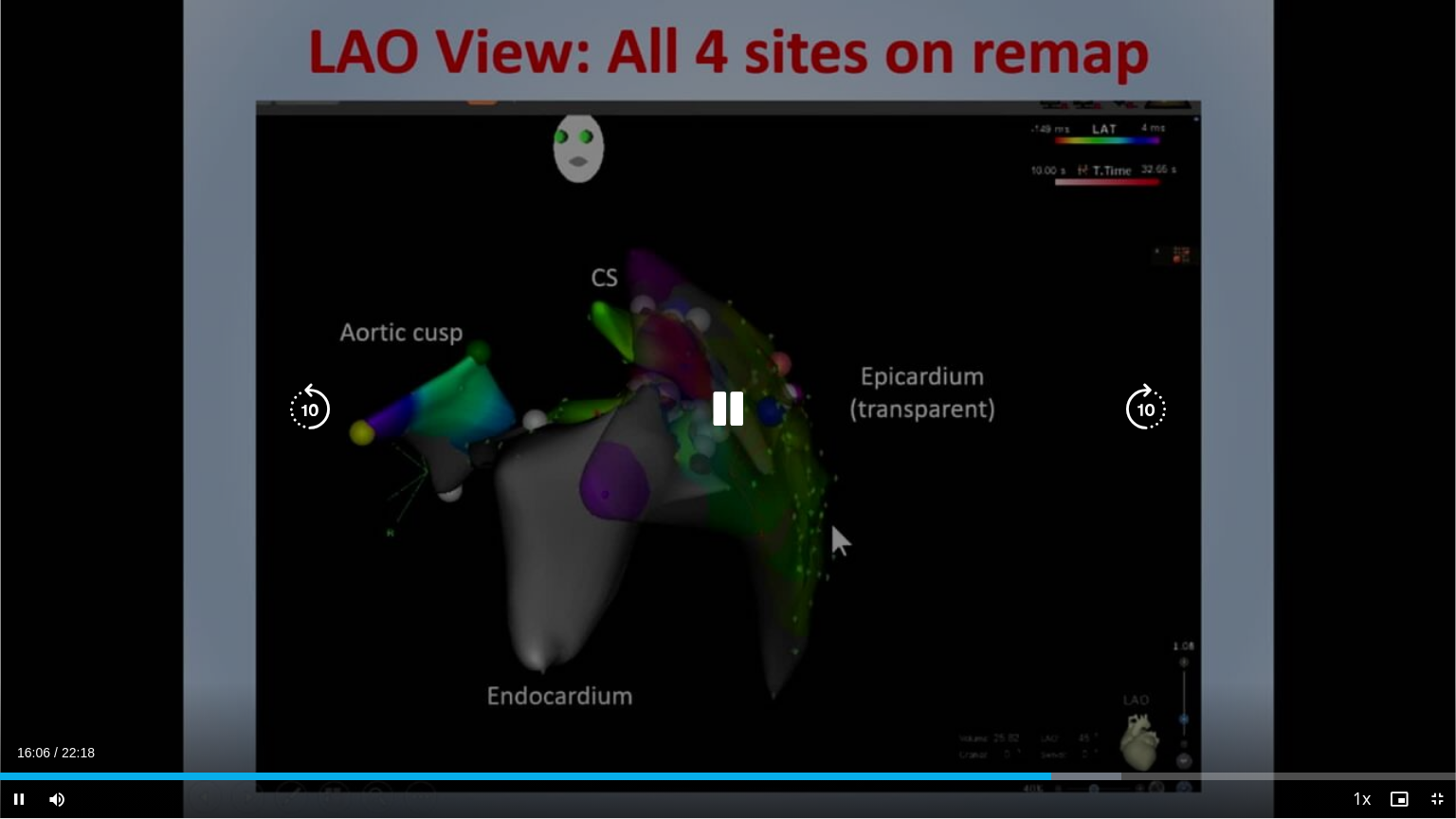 click at bounding box center [728, 410] 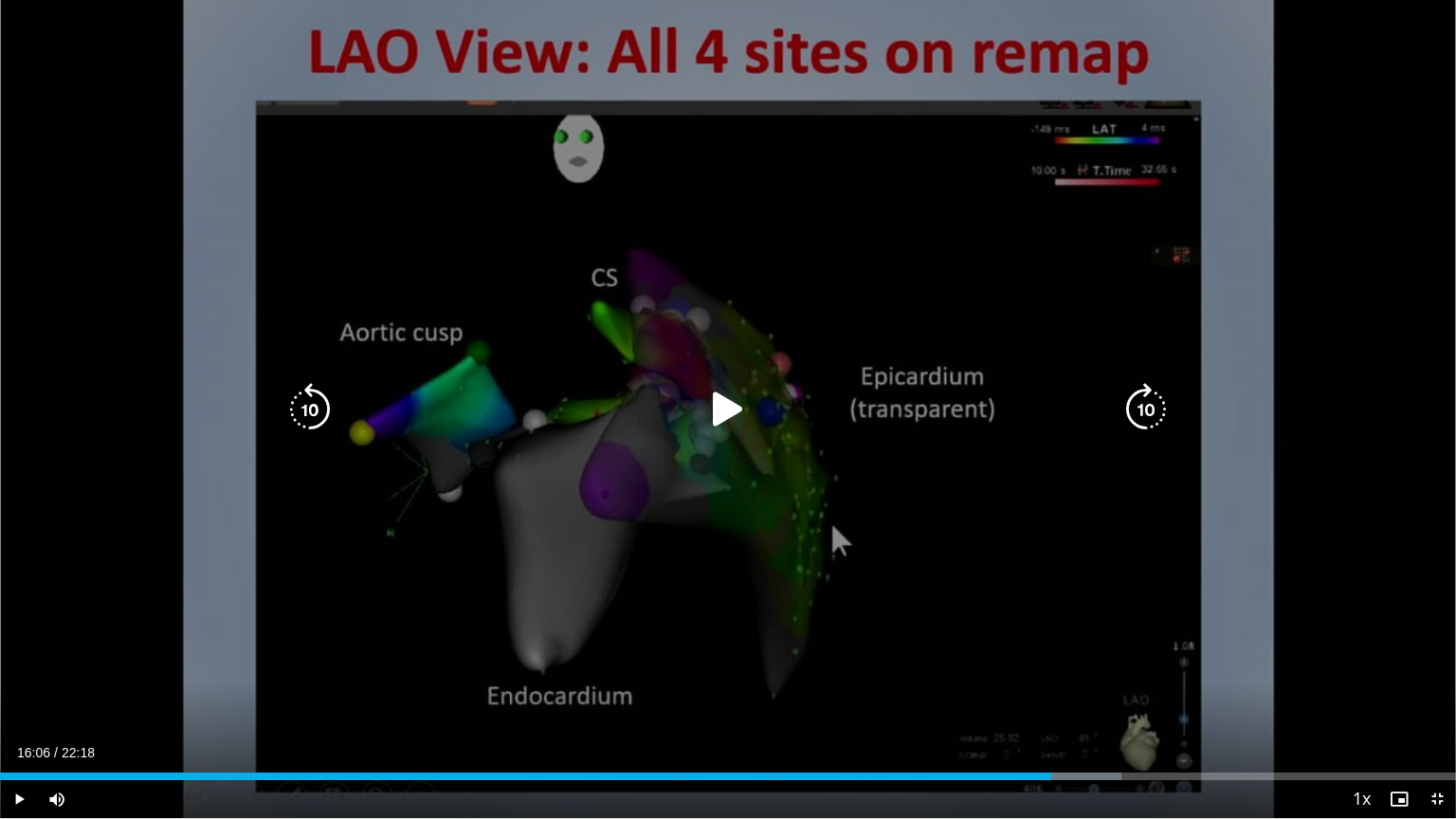 click on "10 seconds
Tap to unmute" at bounding box center [728, 409] 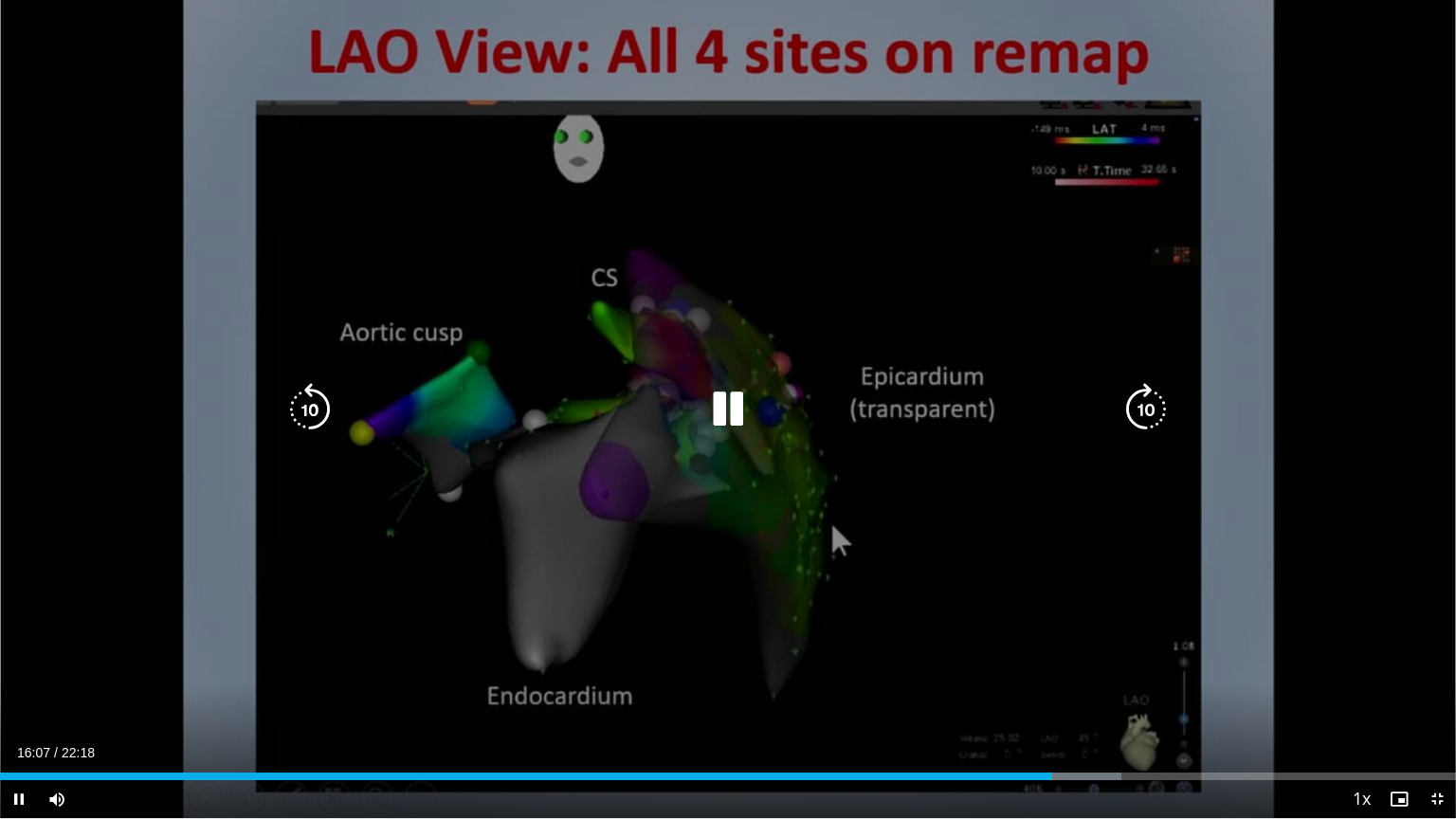 click on "10 seconds
Tap to unmute" at bounding box center [728, 409] 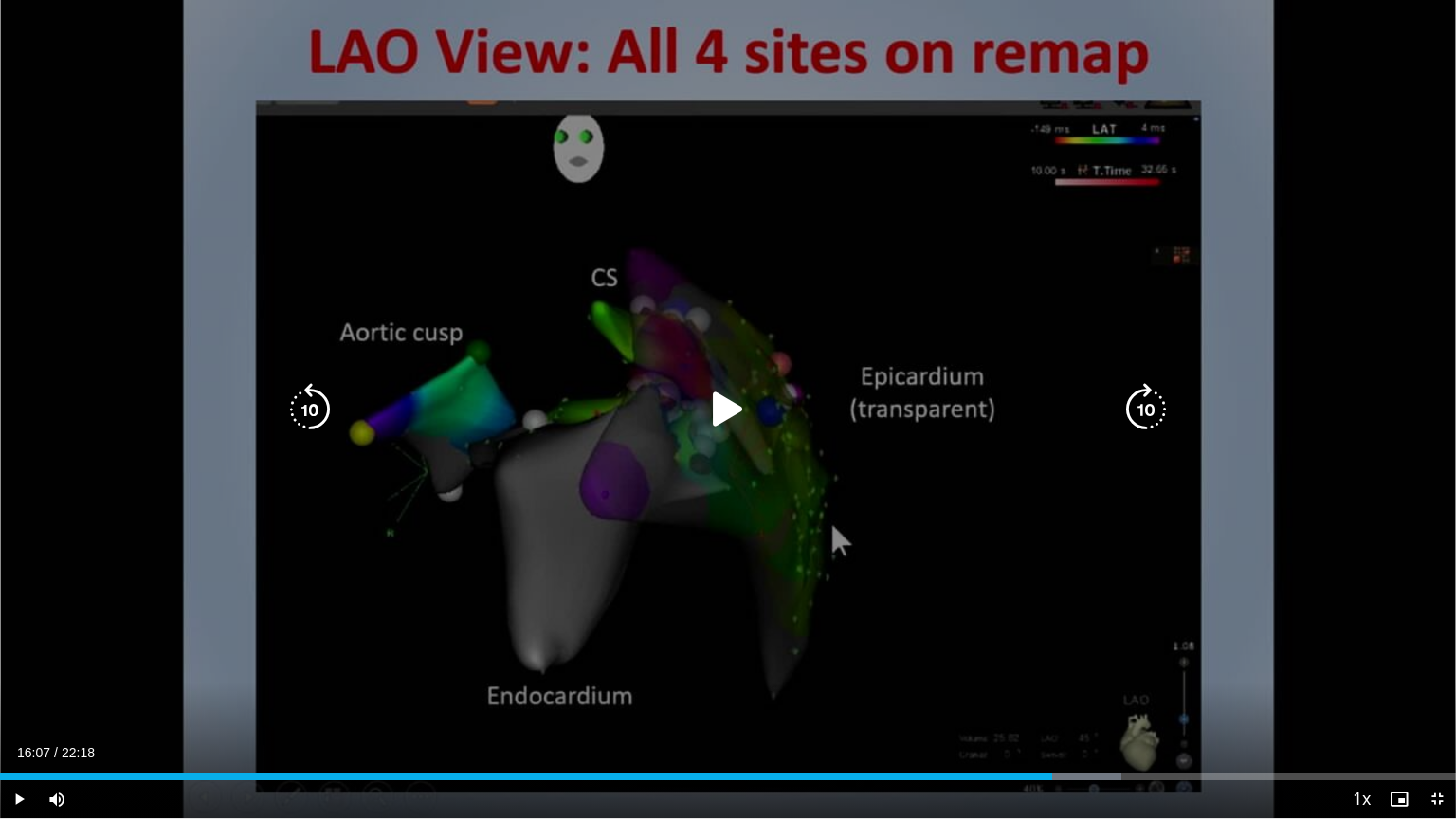 click on "10 seconds
Tap to unmute" at bounding box center (728, 409) 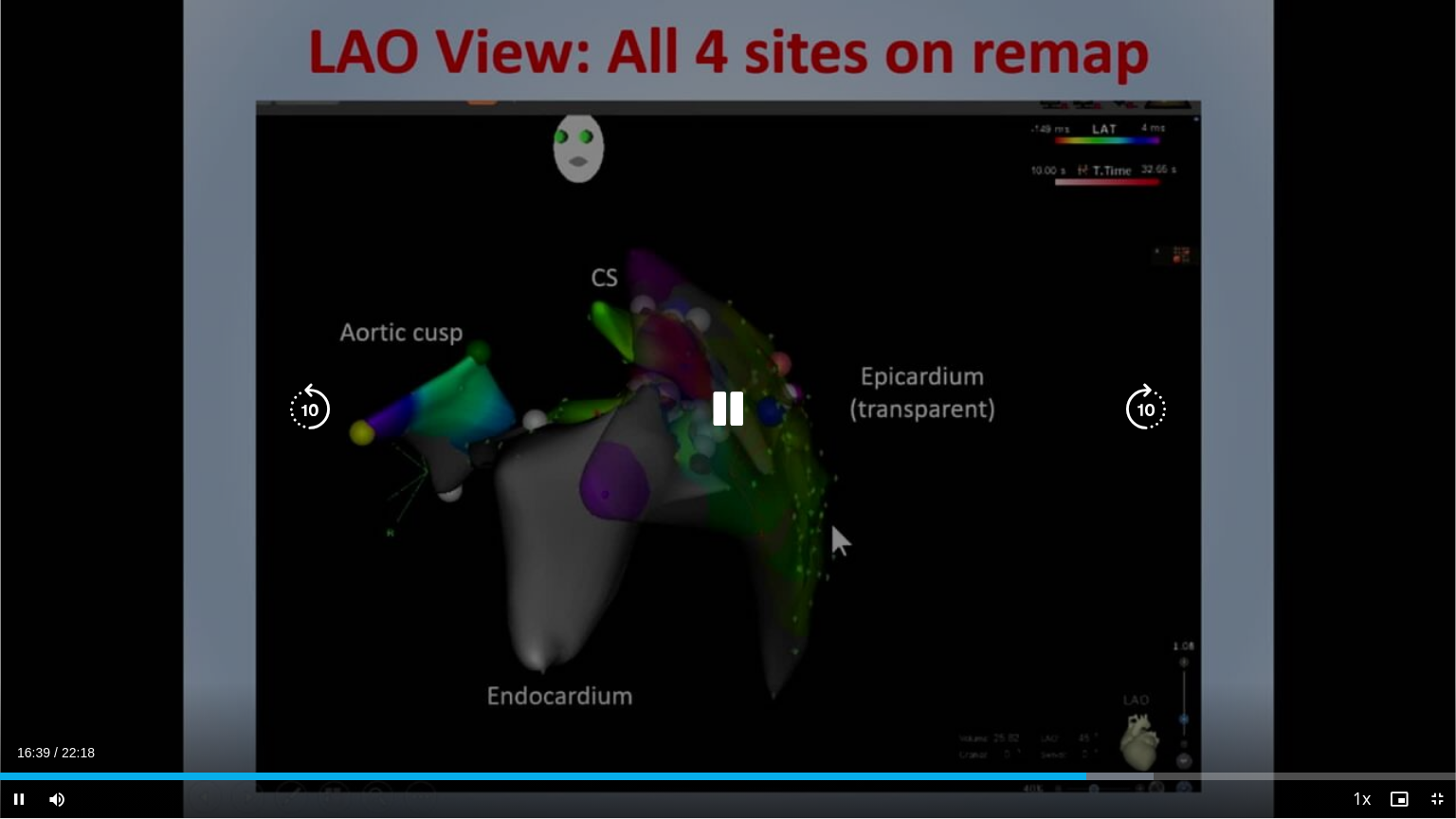 click on "10 seconds
Tap to unmute" at bounding box center (728, 409) 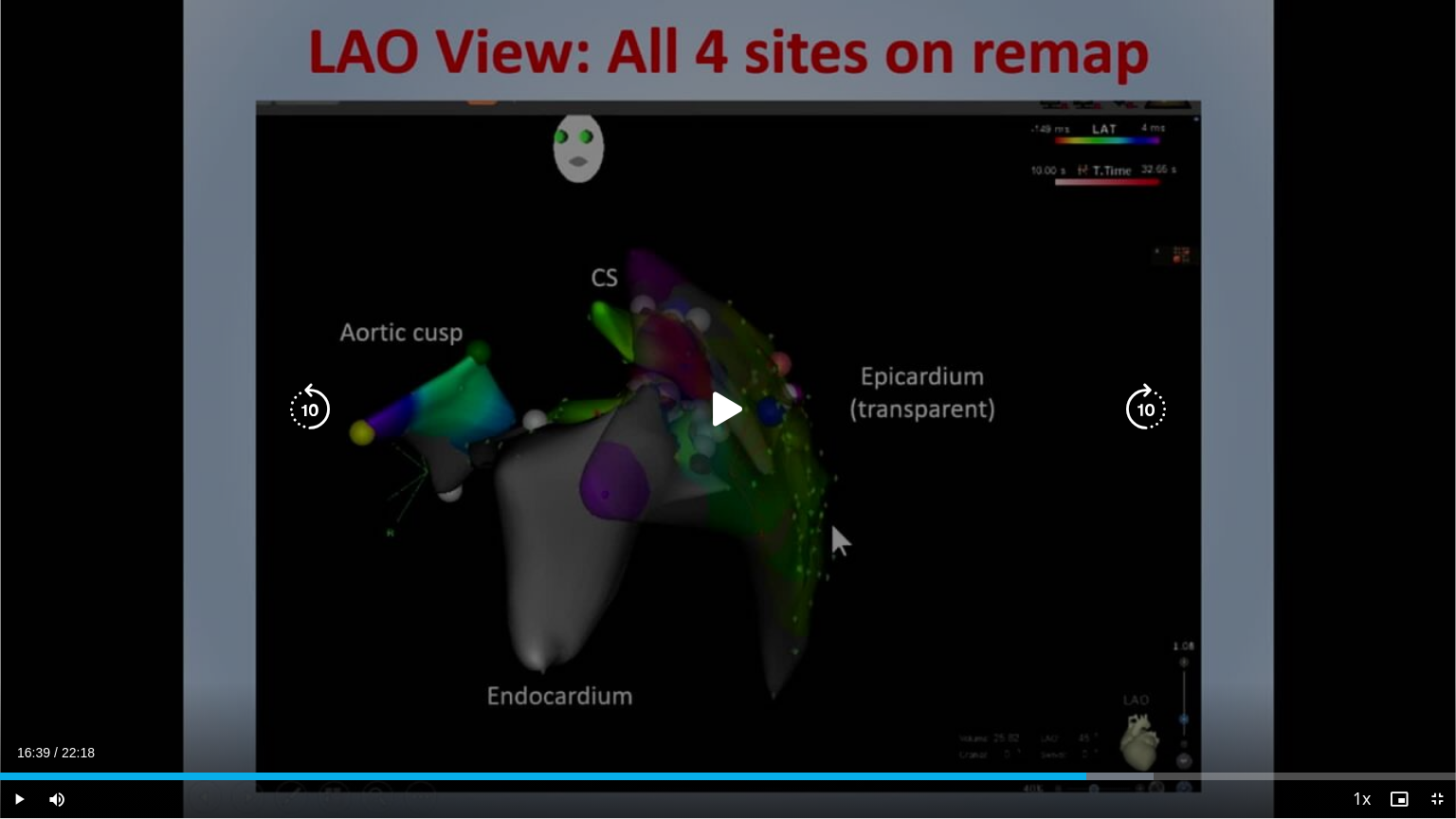 click on "10 seconds
Tap to unmute" at bounding box center [728, 409] 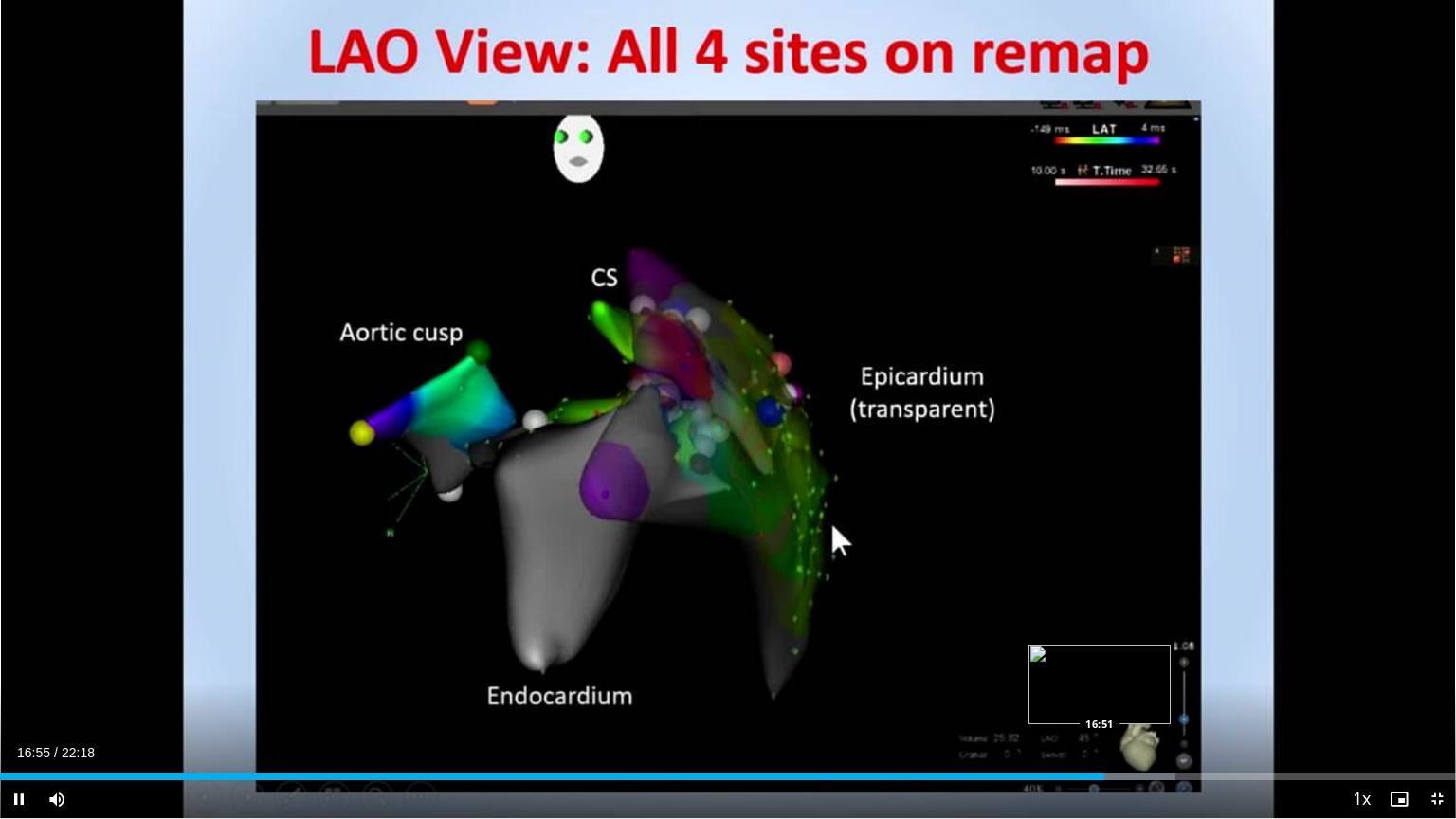 click on "Loaded :  80.75% 16:55 16:51" at bounding box center [728, 771] 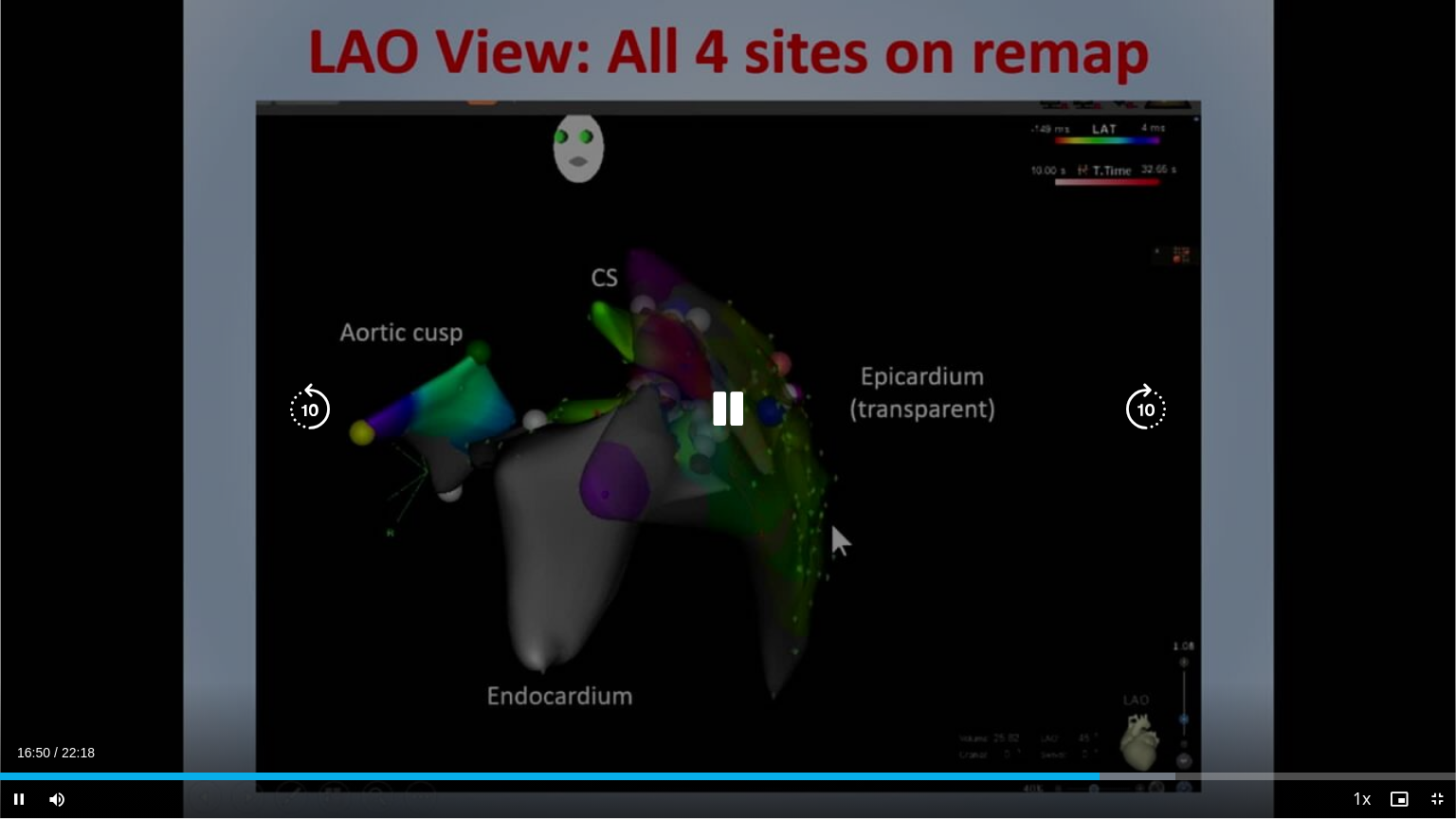 click on "10 seconds
Tap to unmute" at bounding box center [728, 409] 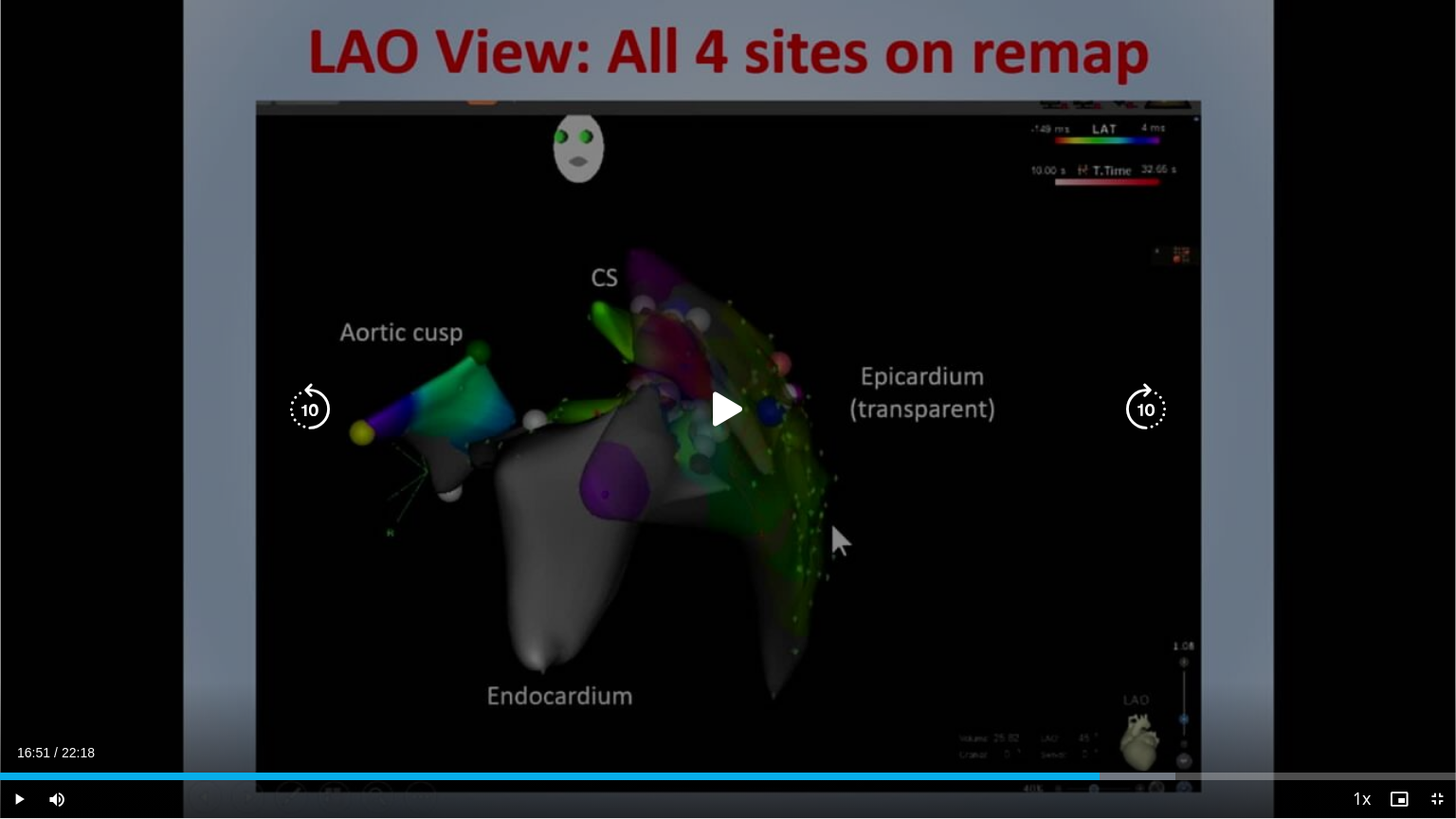 click on "10 seconds
Tap to unmute" at bounding box center [728, 409] 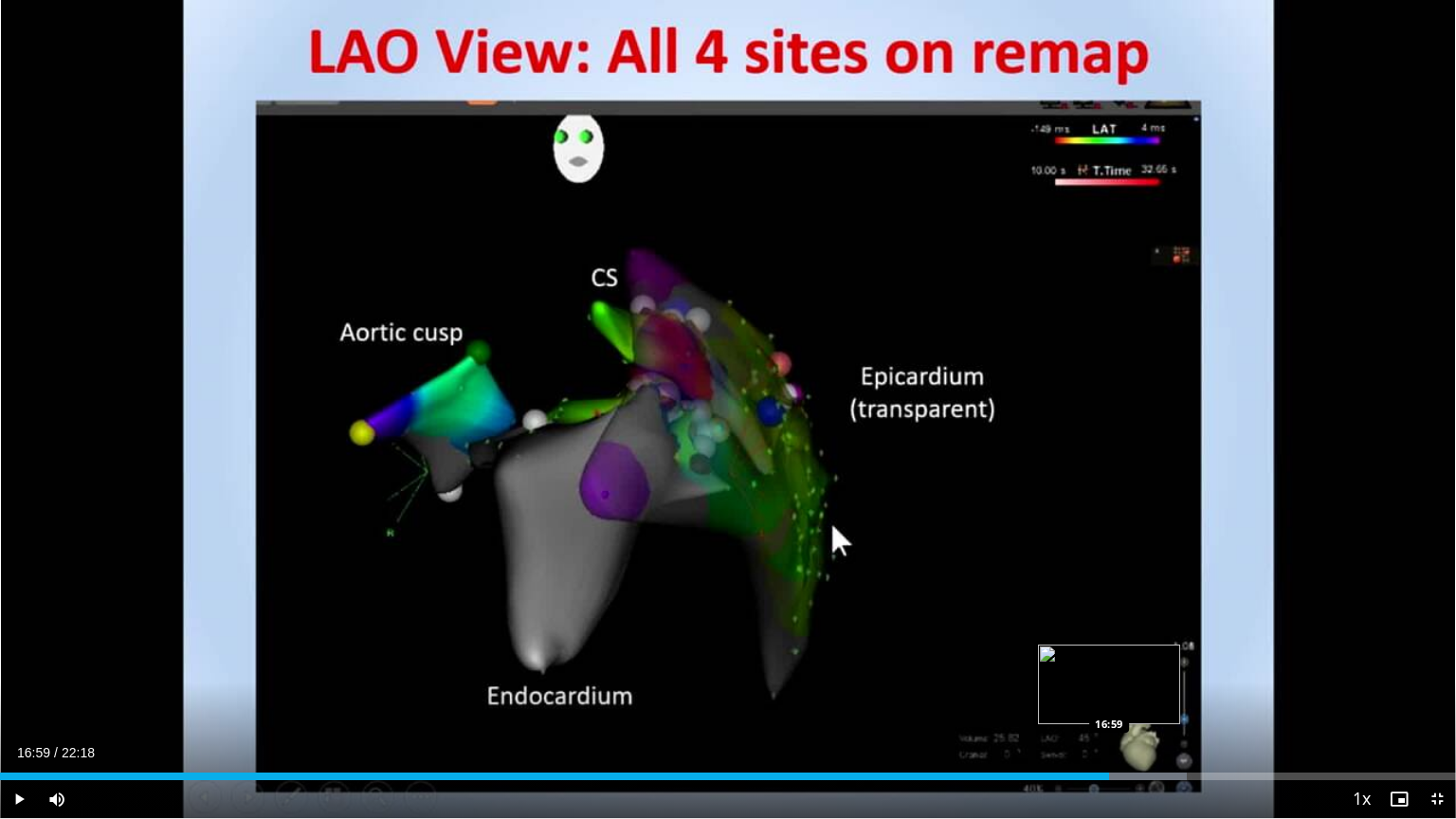click on "Loaded :  81.50% 17:10 16:59" at bounding box center (728, 776) 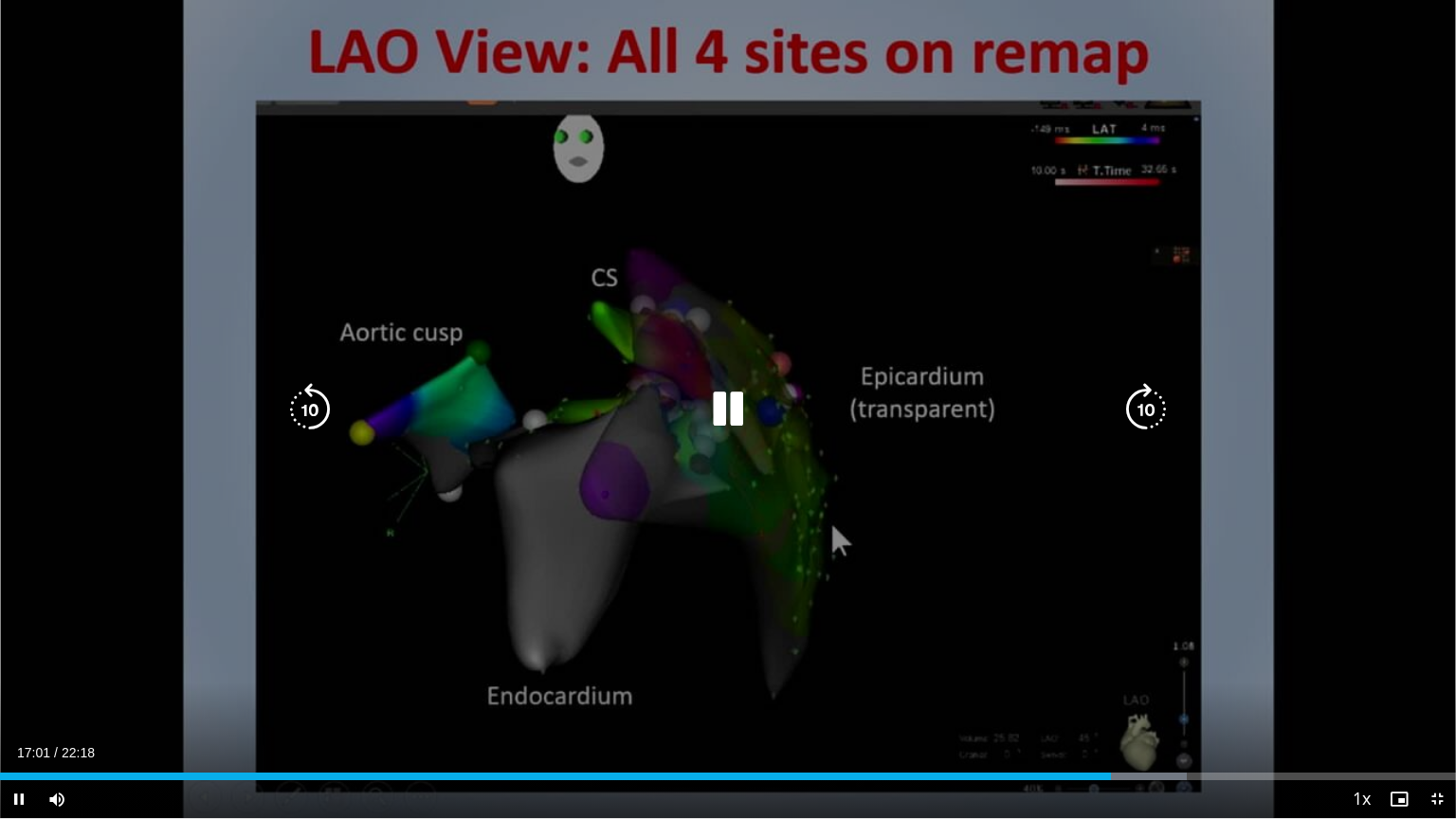click on "10 seconds
Tap to unmute" at bounding box center [728, 409] 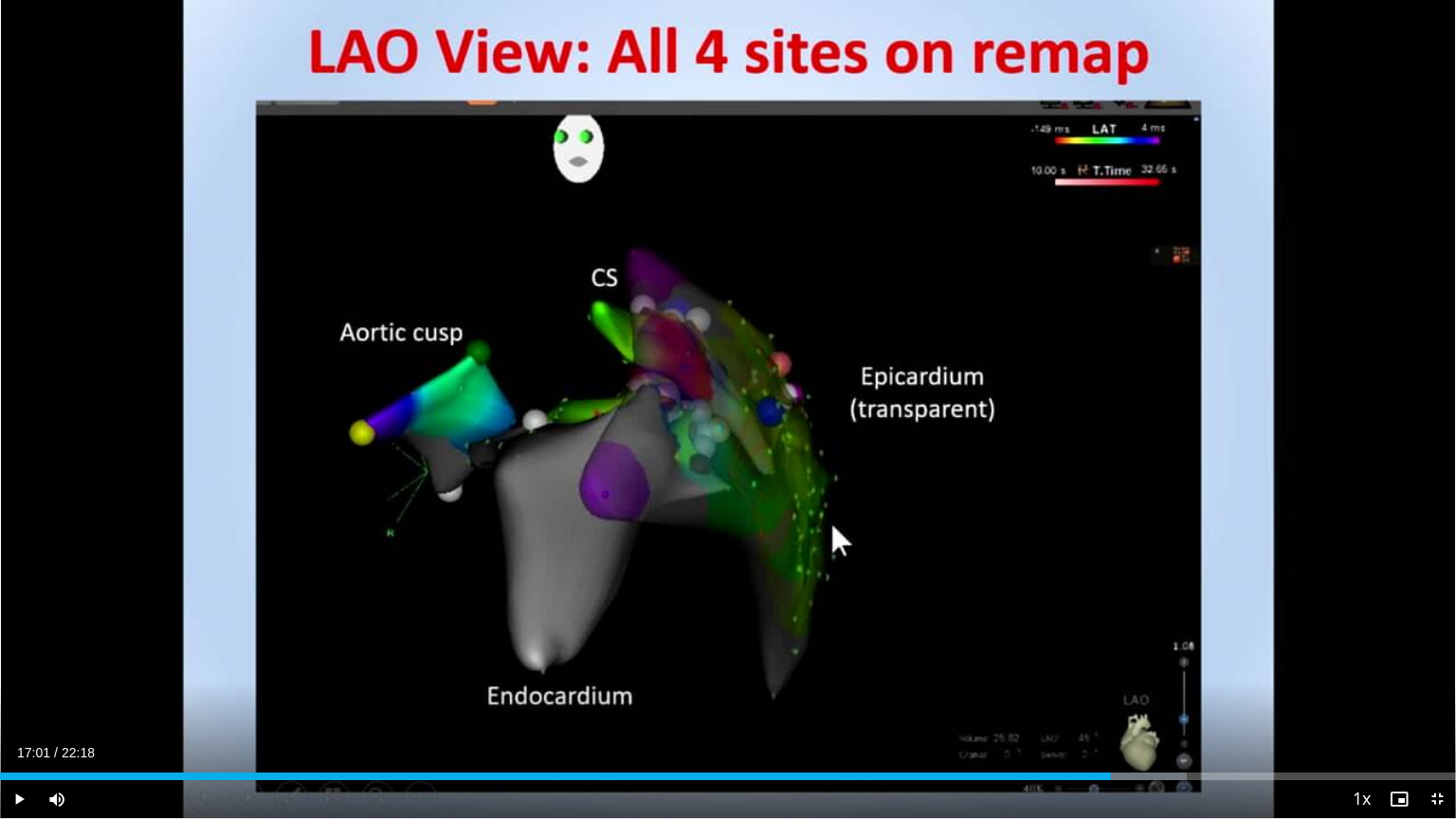 click on "10 seconds
Tap to unmute" at bounding box center [728, 409] 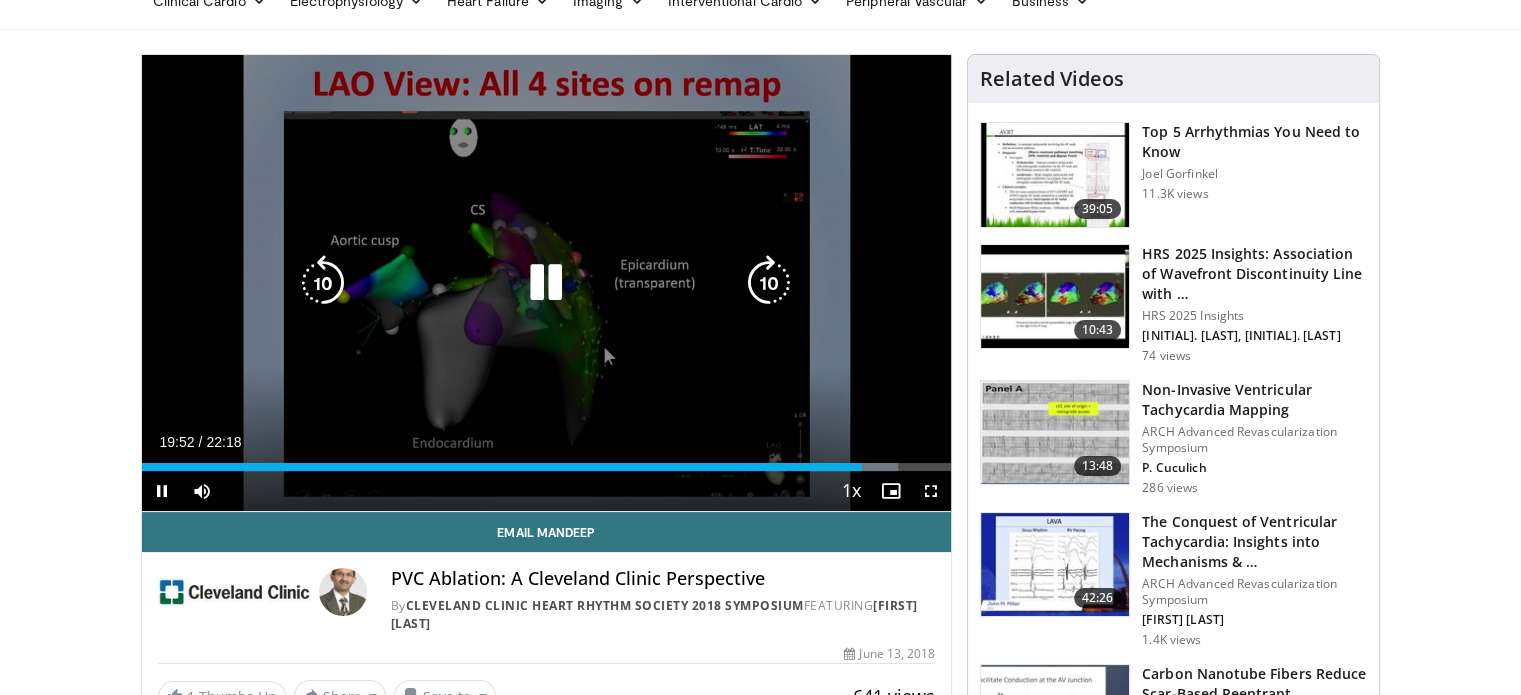 click on "10 seconds
Tap to unmute" at bounding box center (547, 283) 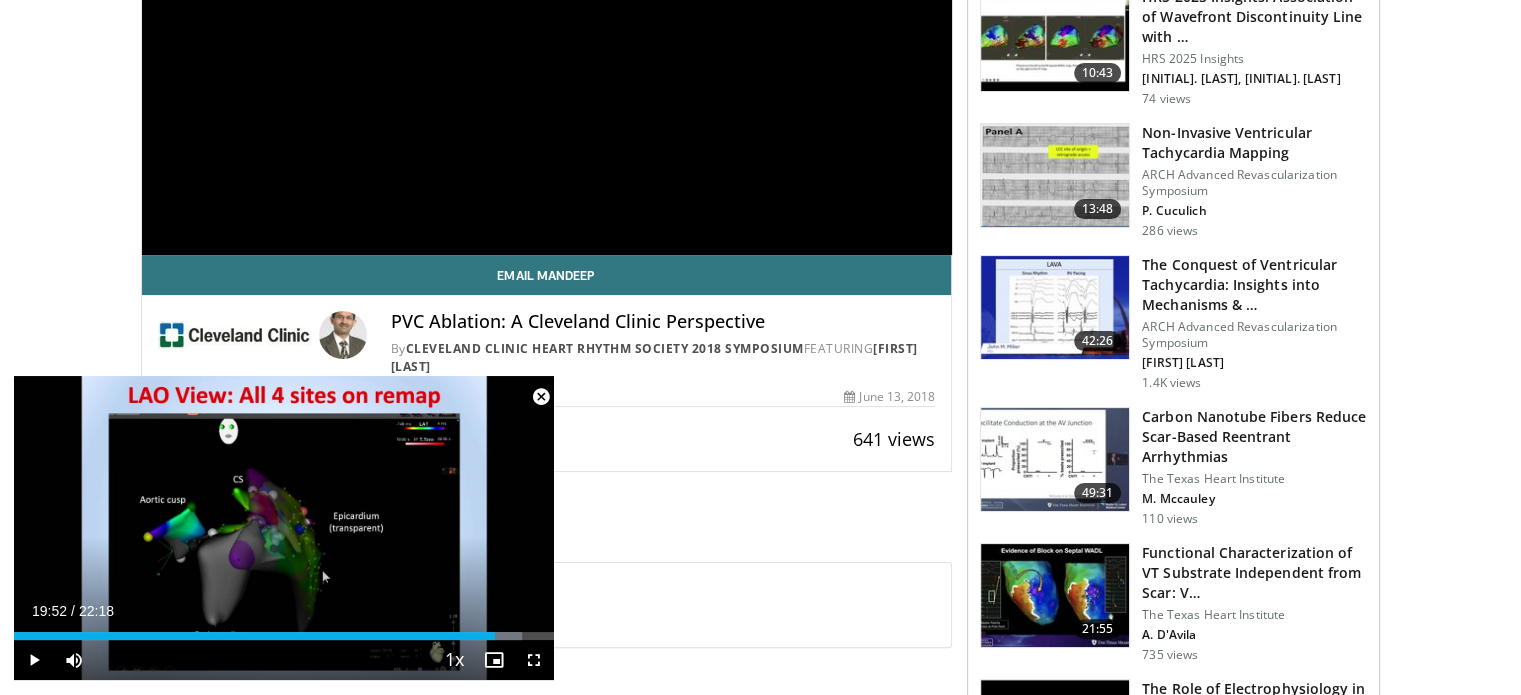 scroll, scrollTop: 500, scrollLeft: 0, axis: vertical 